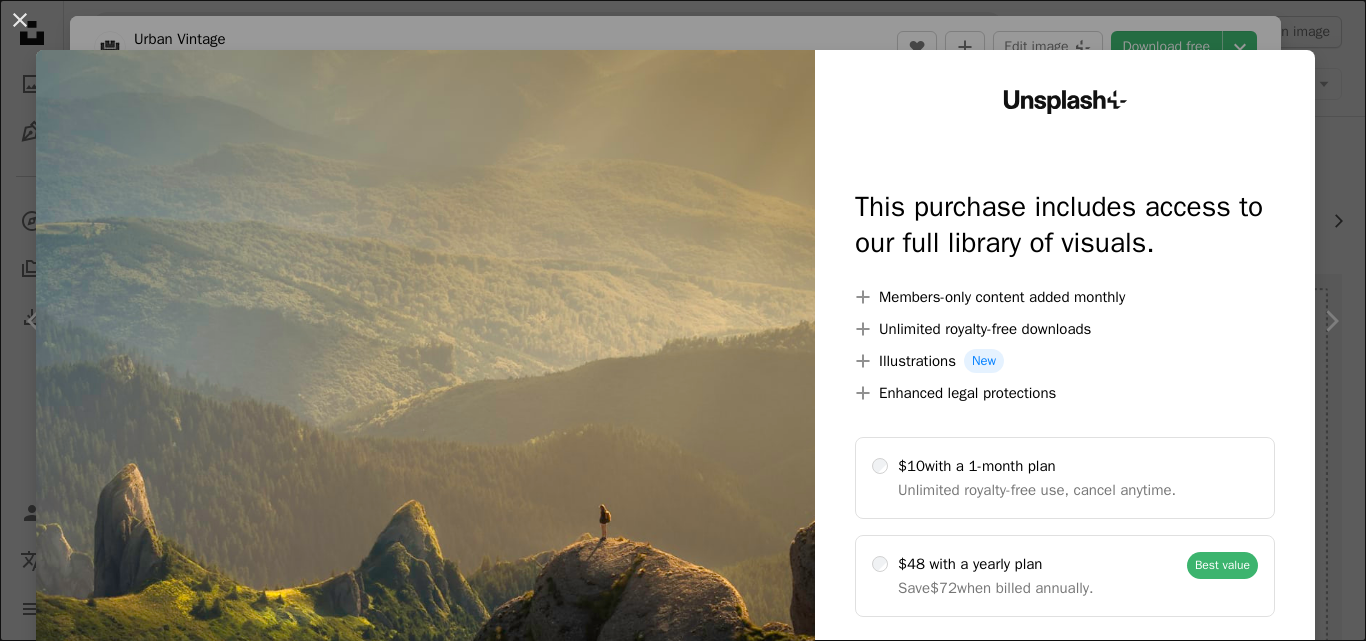 scroll, scrollTop: 3500, scrollLeft: 0, axis: vertical 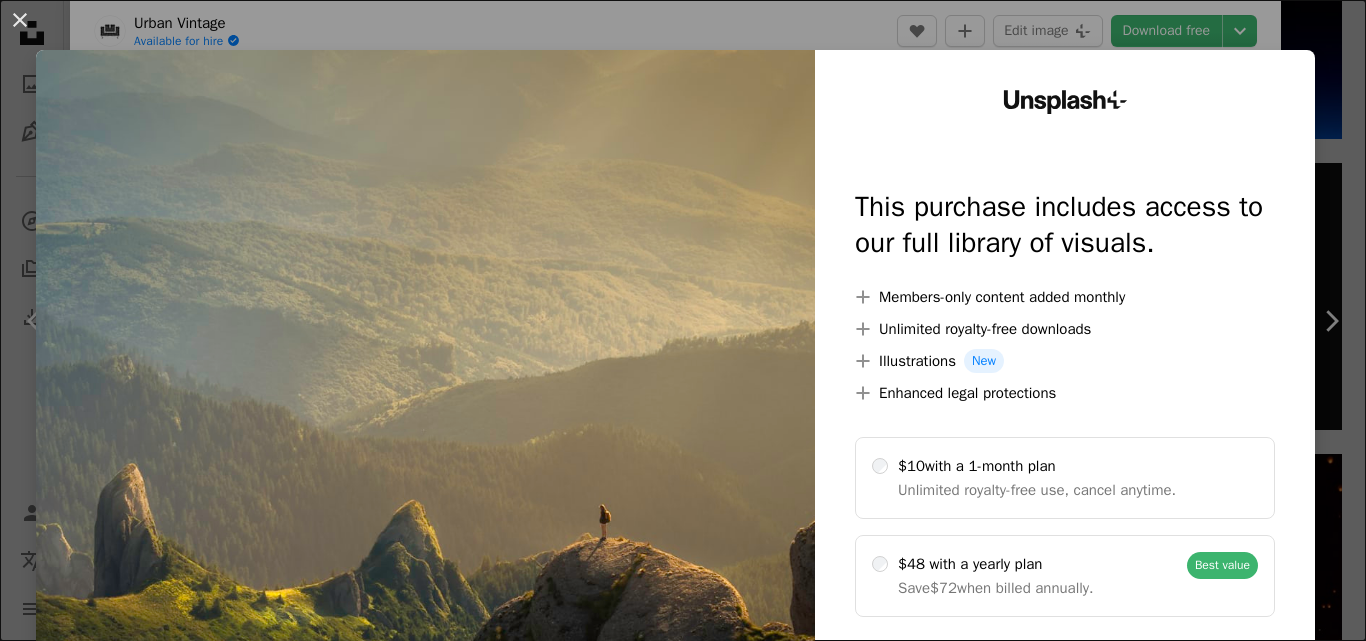 drag, startPoint x: 572, startPoint y: 315, endPoint x: 565, endPoint y: 306, distance: 11.401754 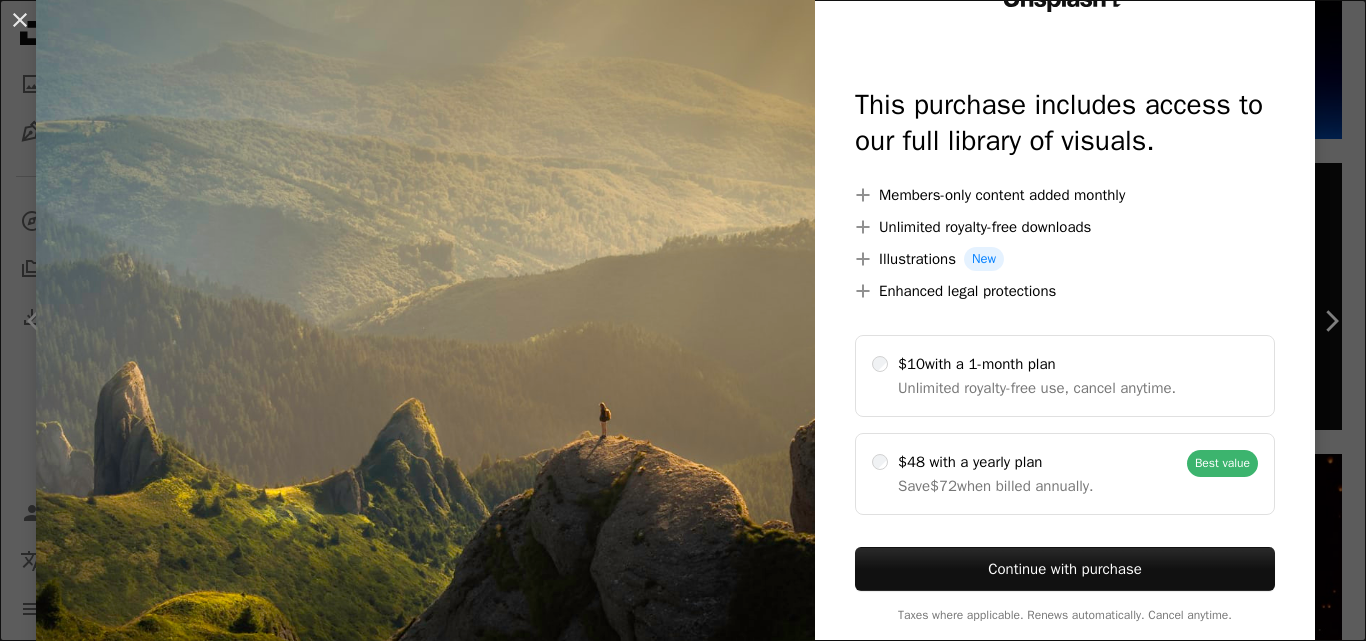 scroll, scrollTop: 0, scrollLeft: 0, axis: both 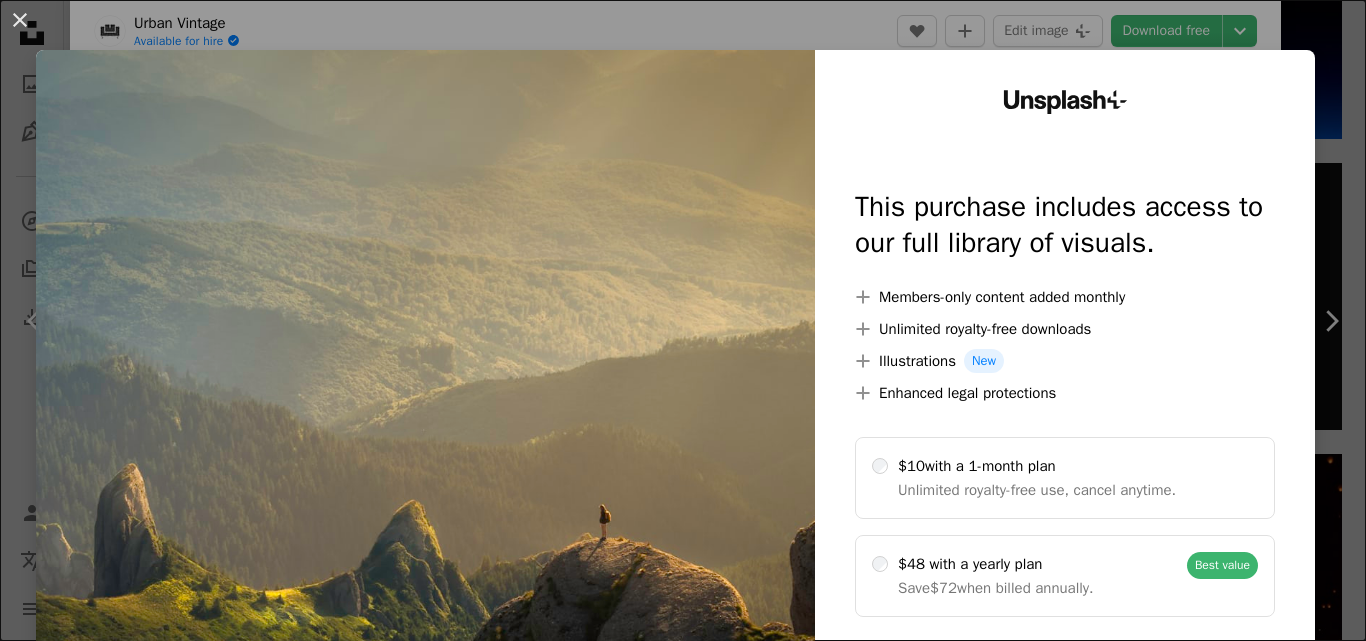 click at bounding box center (425, 407) 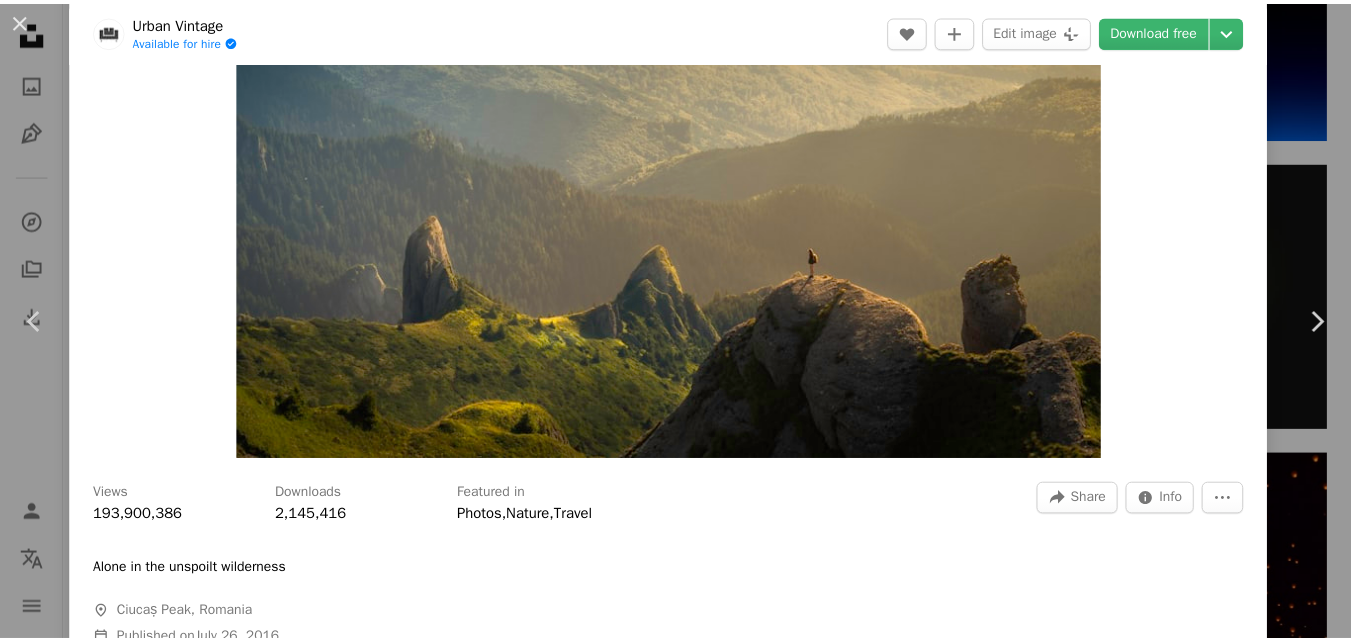 scroll, scrollTop: 0, scrollLeft: 0, axis: both 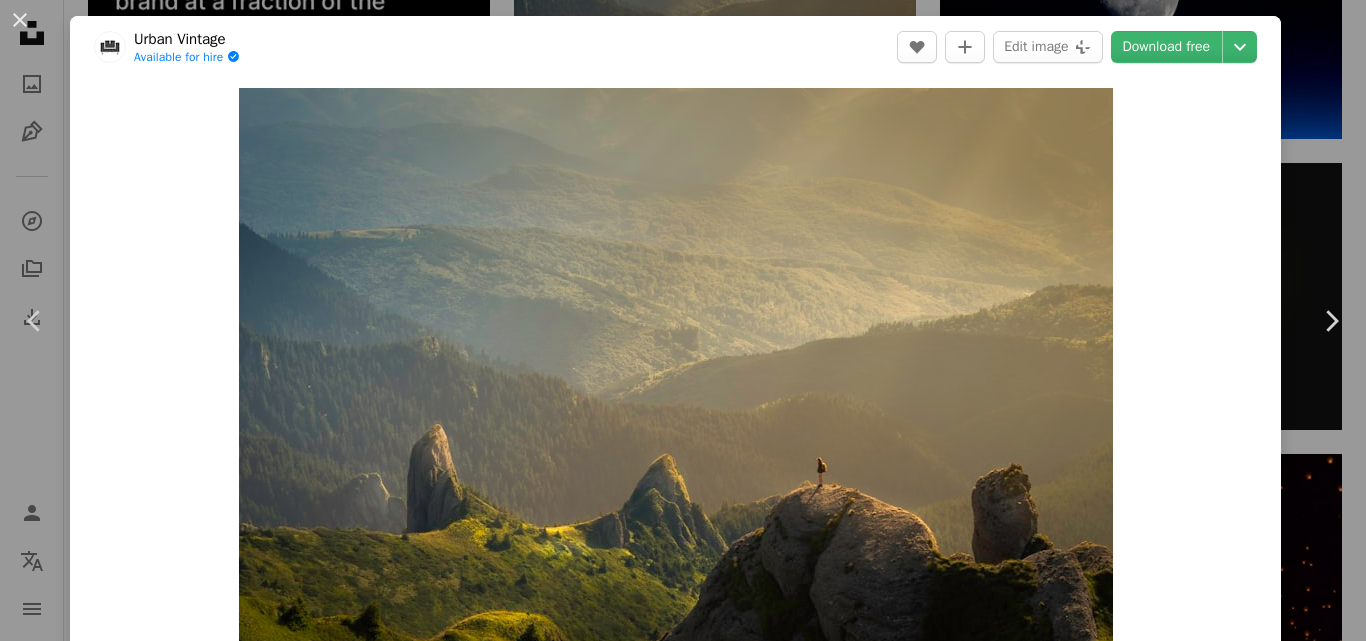 click on "An X shape Chevron left Chevron right [FIRST] [LAST] Available for hire A checkmark inside of a circle A heart A plus sign Edit image   Plus sign for Unsplash+ Download free Chevron down Zoom in Views 193,900,386 Downloads 2,145,416 Featured in Photos ,  Nature ,  Travel A forward-right arrow Share Info icon Info More Actions Alone in the unspoilt wilderness A map marker [CITY], [COUNTRY] Calendar outlined Published on  [DATE], [YEAR] Camera NIKON CORPORATION, NIKON D90 Safety Free to use under the  Unsplash License 4K Images laptop wallpaper macbook wallpaper 1920x1080 wallpaper mac wallpaper girl 8k wallpaper windows 10 wallpaper sun aesthetic wallpaper 1080p wallpaper peace cool wallpaper landscape wallpaper 2560x1440 wallpaper 1366x768 wallpaper live wallpaper cool background chrome wallpaper Backgrounds Browse premium related images on iStock  |  Save 20% with code UNSPLASH20 View more on iStock  ↗ Related images A heart A plus sign [FIRST] [LAST] Arrow pointing down Plus sign for Unsplash+ For" at bounding box center [683, 320] 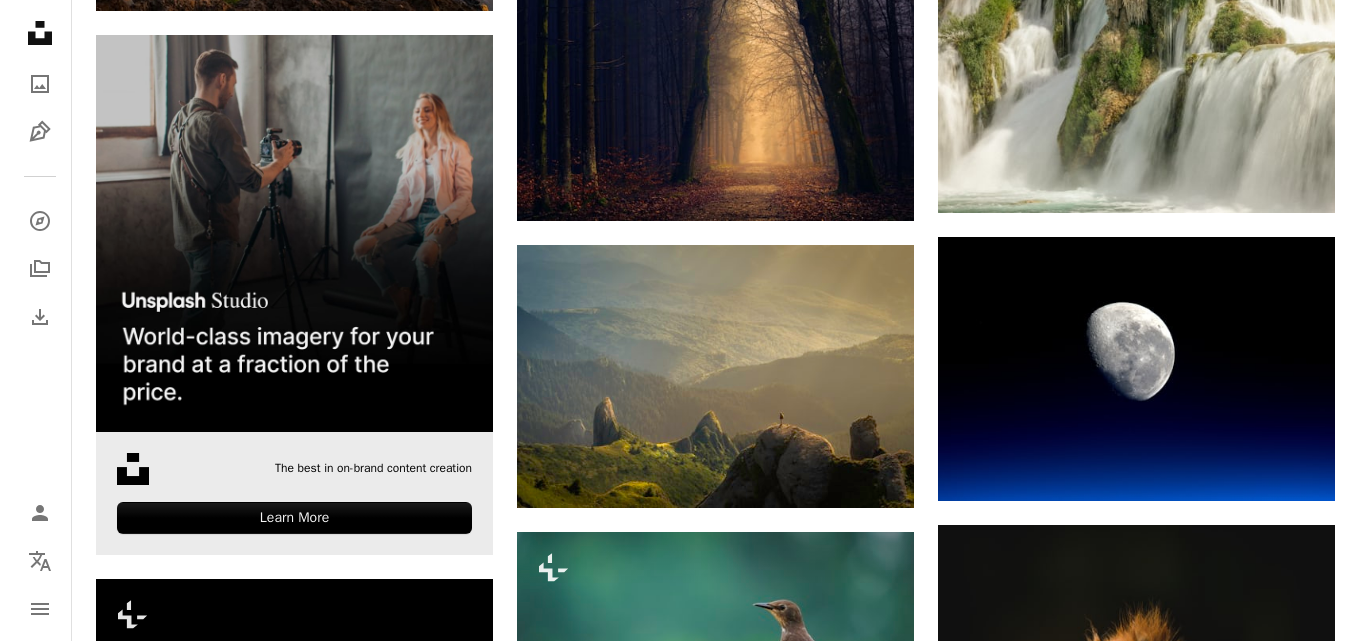 scroll, scrollTop: 2900, scrollLeft: 0, axis: vertical 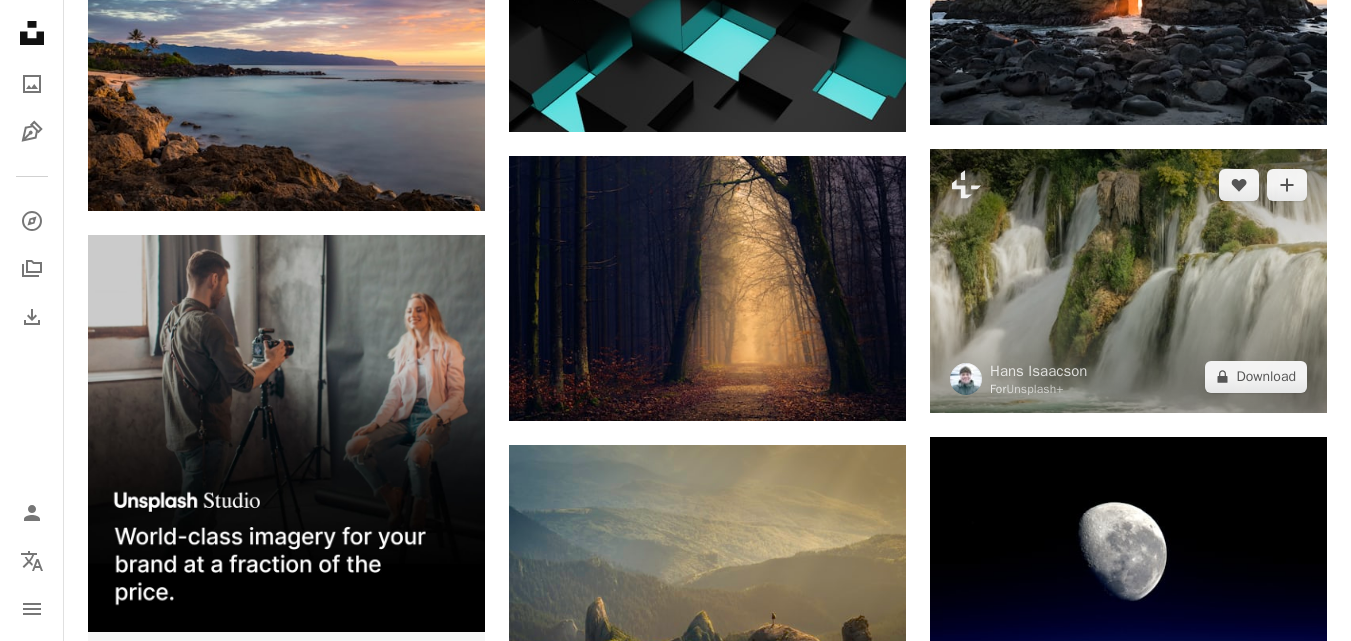 click at bounding box center [1128, 281] 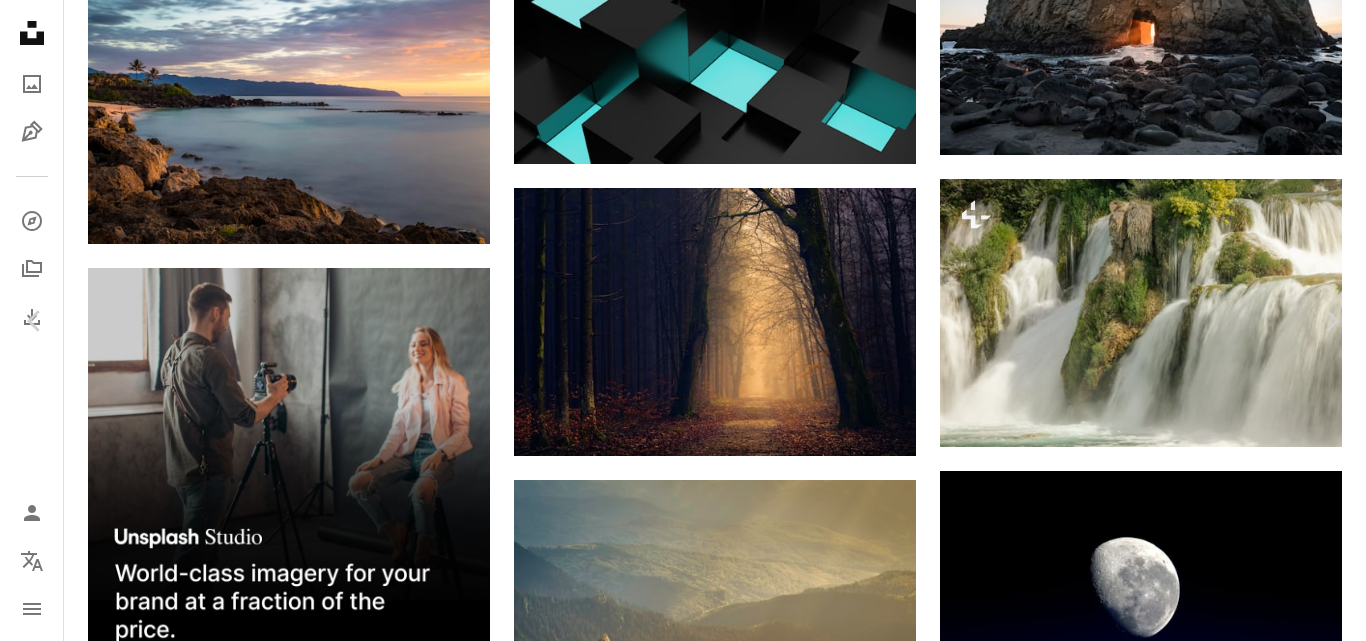 click at bounding box center (675, 5927) 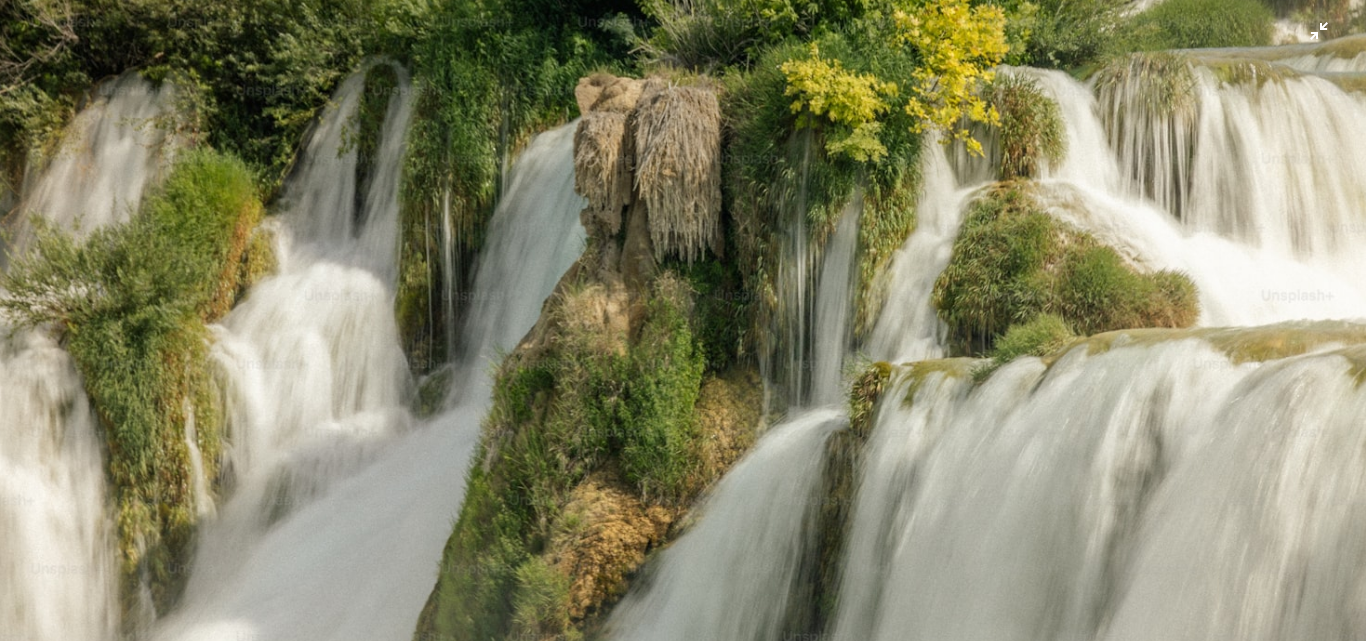 scroll, scrollTop: 126, scrollLeft: 0, axis: vertical 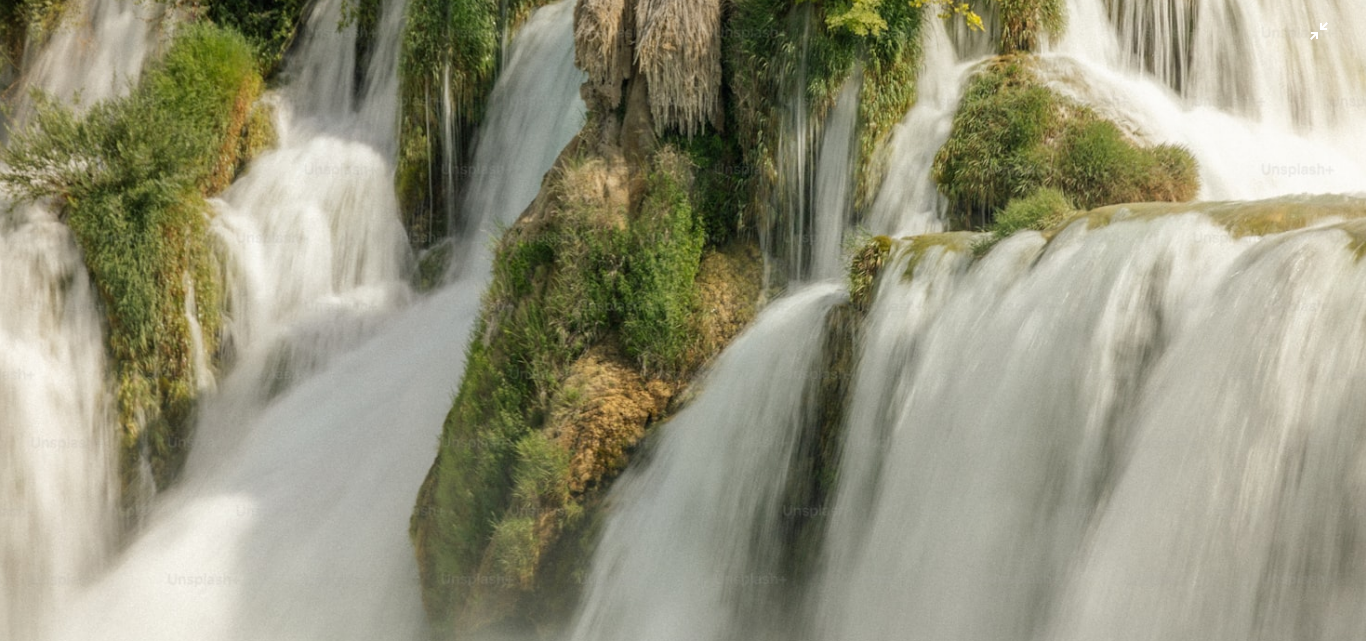 click at bounding box center [683, 329] 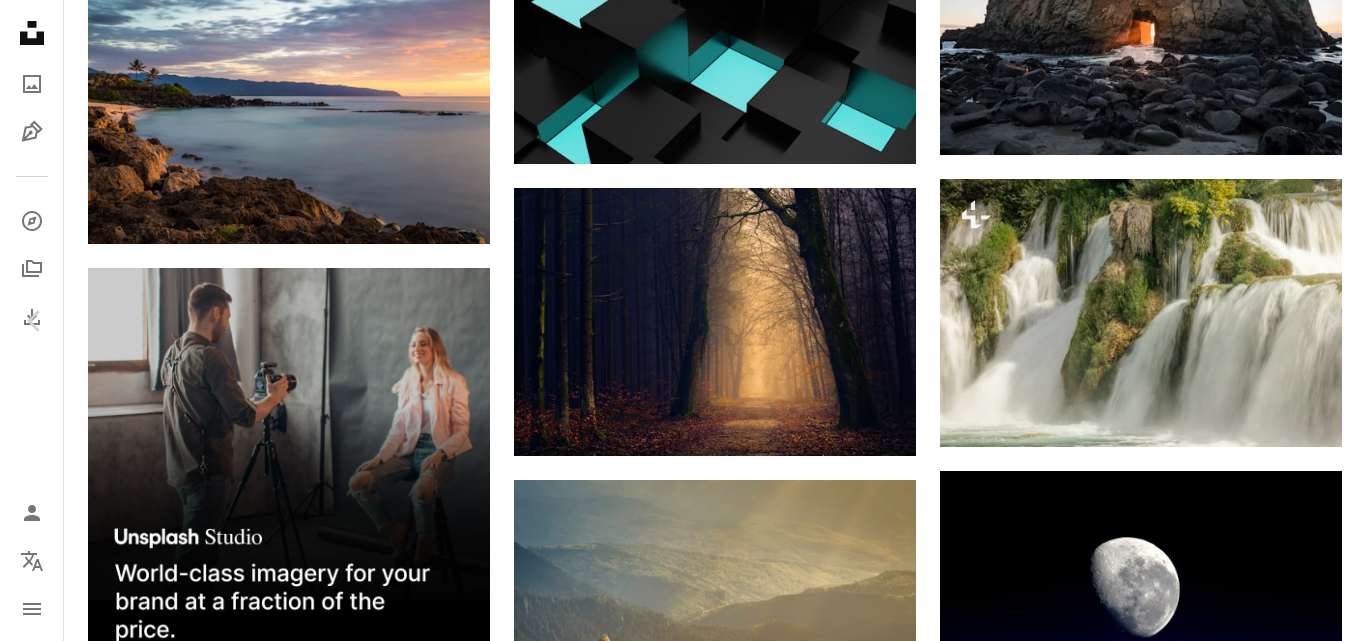 click on "Zoom in" at bounding box center [675, 5899] 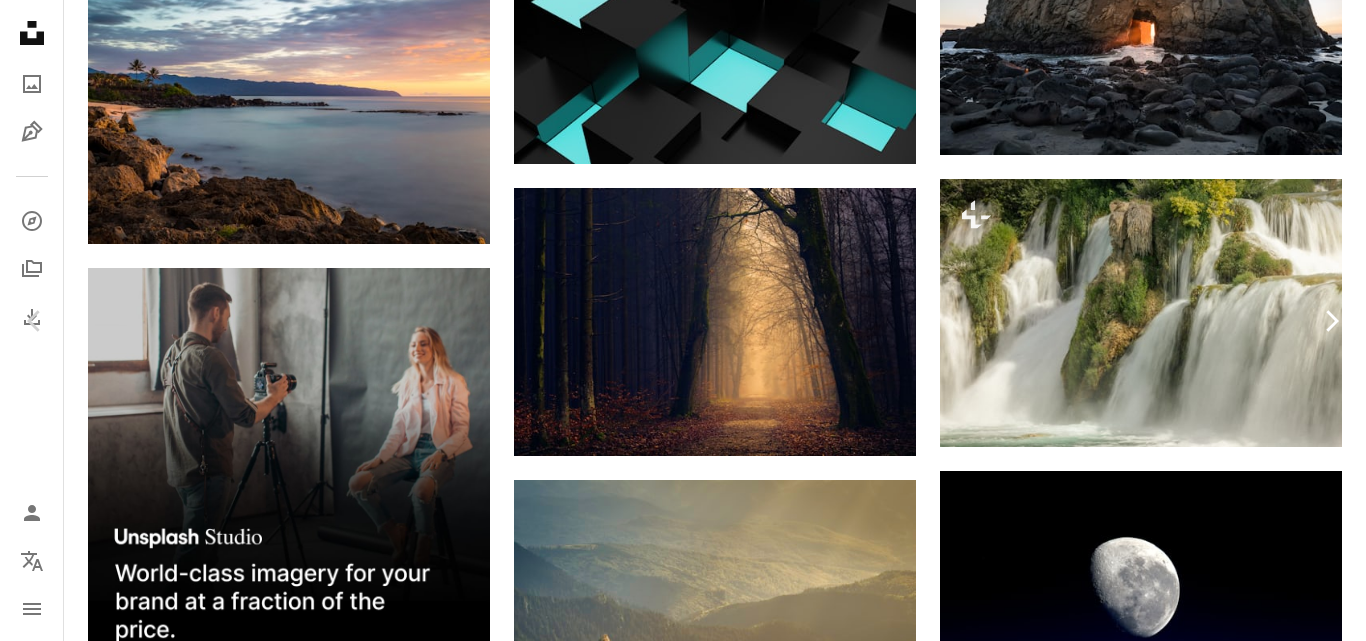 click on "Chevron right" at bounding box center (1331, 321) 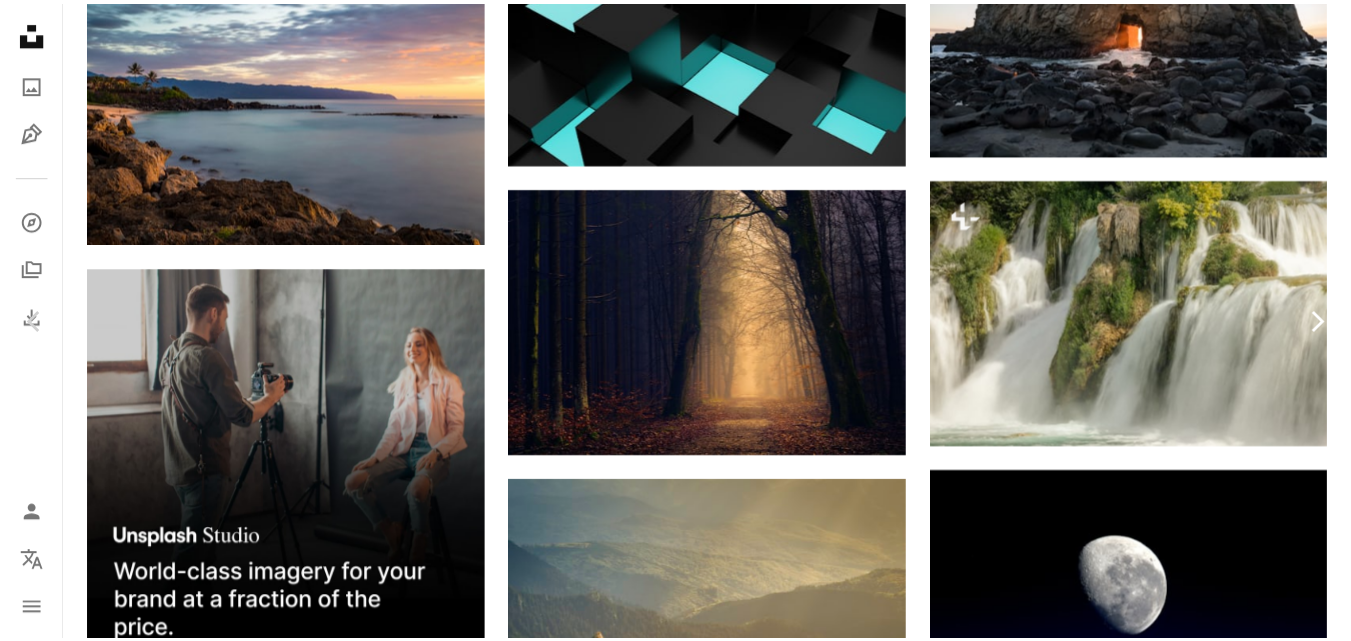 scroll, scrollTop: 0, scrollLeft: 0, axis: both 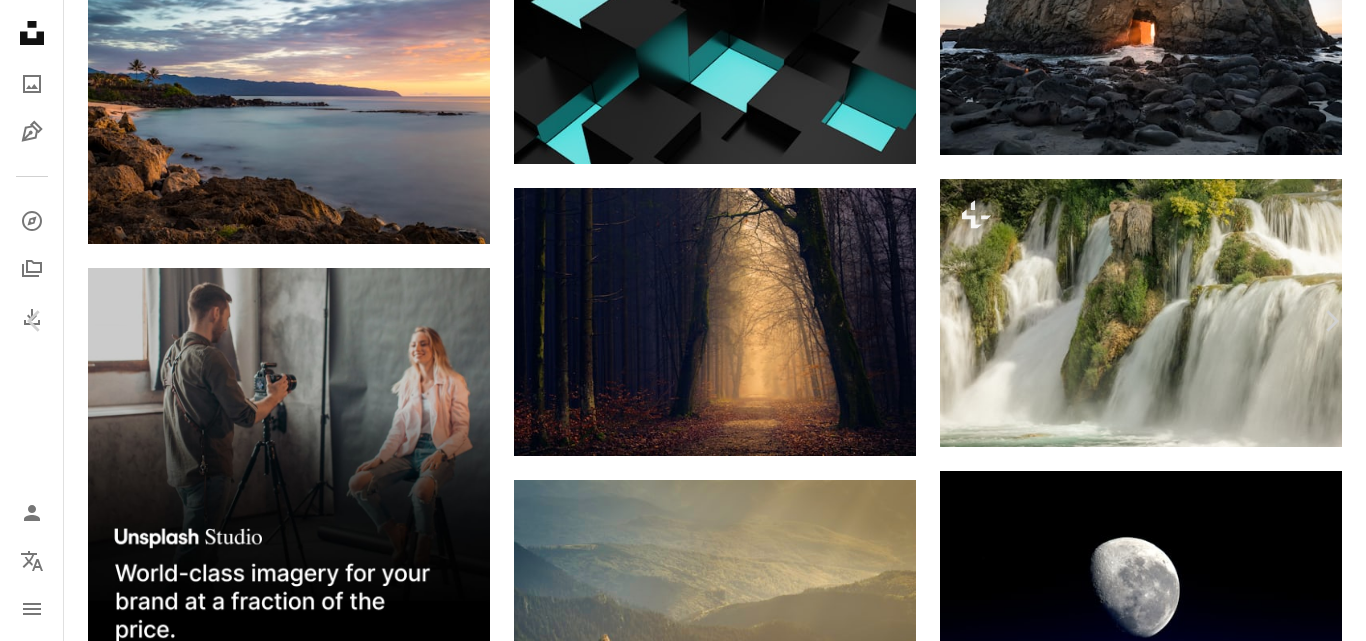 click on "An X shape Chevron left Chevron right [FIRST] [LAST] [EMAIL] A heart A plus sign Edit image   Plus sign for Unsplash+ Download free Chevron down Zoom in Views 64,744,235 Downloads 725,602 Featured in Photos ,  Nature ,  Wallpapers A forward-right arrow Share Info icon Info More Actions Sandstone cliff with a waterfall Calendar outlined Published on  [DATE], [YEAR] Camera SONY, ILCE-6000 Safety Free to use under the  Unsplash License 4K Images wallpaper laptop wallpaper macbook wallpaper 1920x1080 wallpaper mac wallpaper 8k wallpaper green windows 10 wallpaper aesthetic wallpaper waterfall 1080p wallpaper cool wallpaper 2560x1440 wallpaper 1366x768 wallpaper live wallpaper cool background rock chrome wallpaper pc wallpaper Creative Commons images Browse premium related images on iStock  |  Save 20% with code UNSPLASH20 View more on iStock  ↗ Related images A heart A plus sign [FIRST] [LAST] Arrow pointing down Plus sign for Unsplash+ A heart A plus sign [FIRST] [LAST] For  Unsplash+ A lock   Download A heart" at bounding box center (683, 5869) 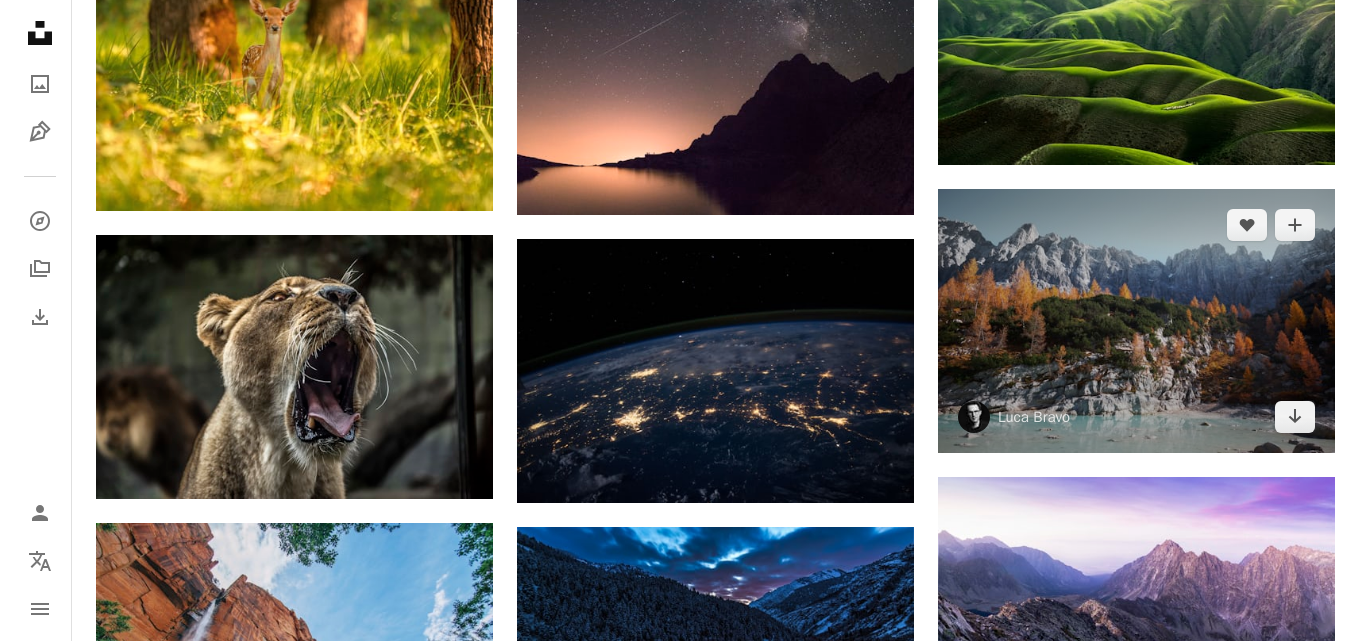 scroll, scrollTop: 2000, scrollLeft: 0, axis: vertical 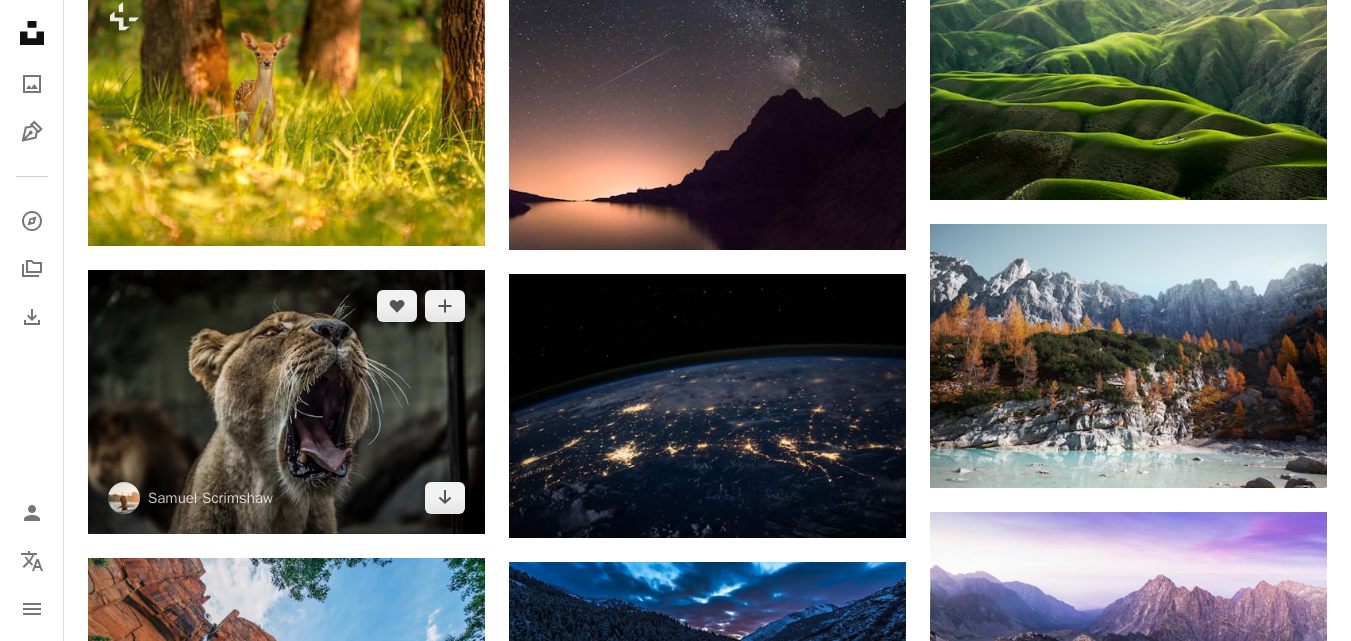 click at bounding box center [286, 402] 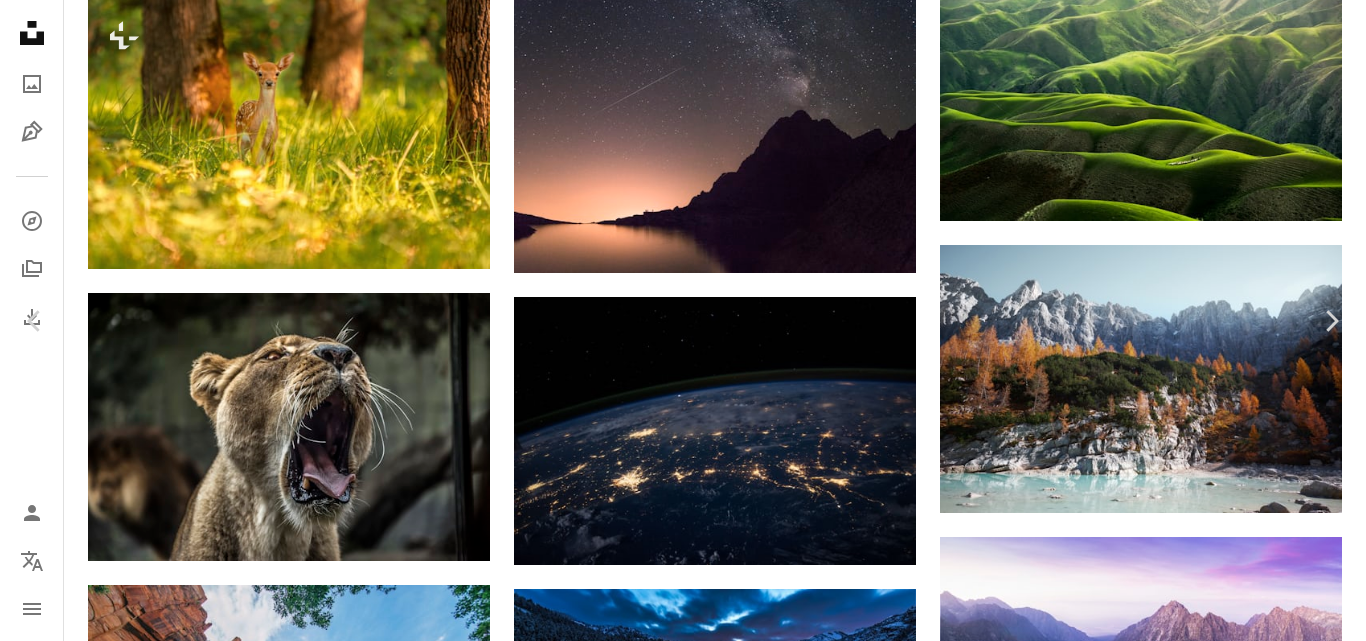 click at bounding box center [676, 6827] 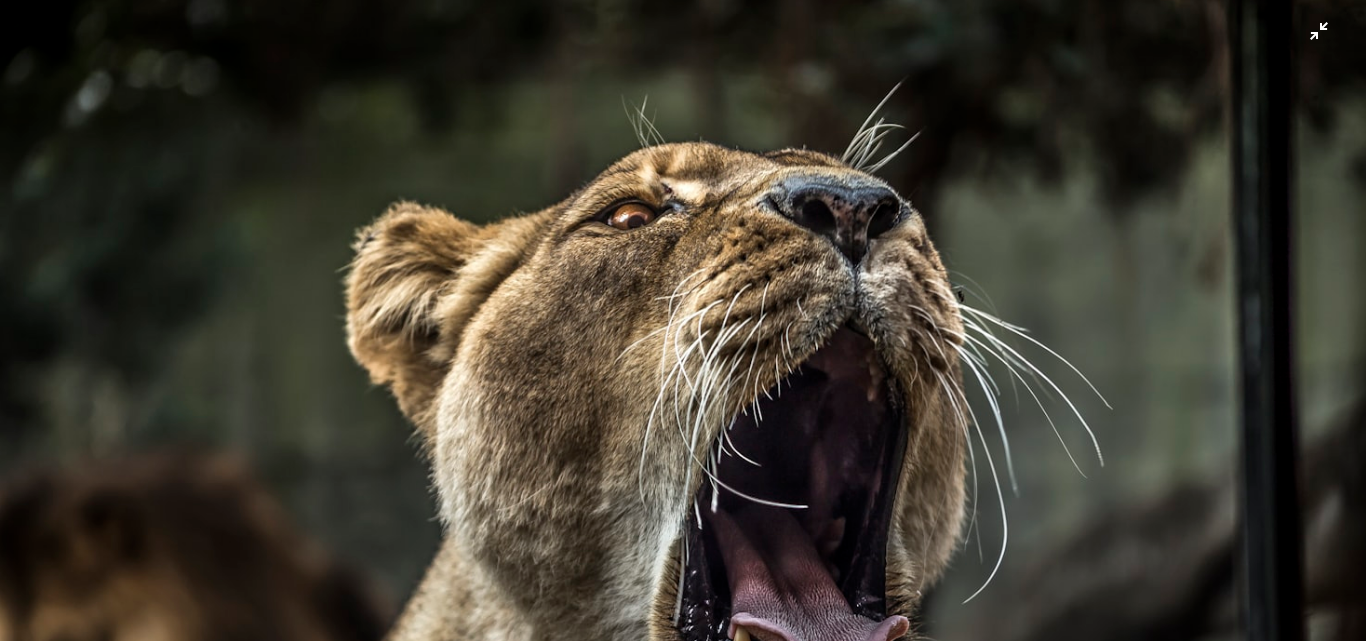 scroll, scrollTop: 126, scrollLeft: 0, axis: vertical 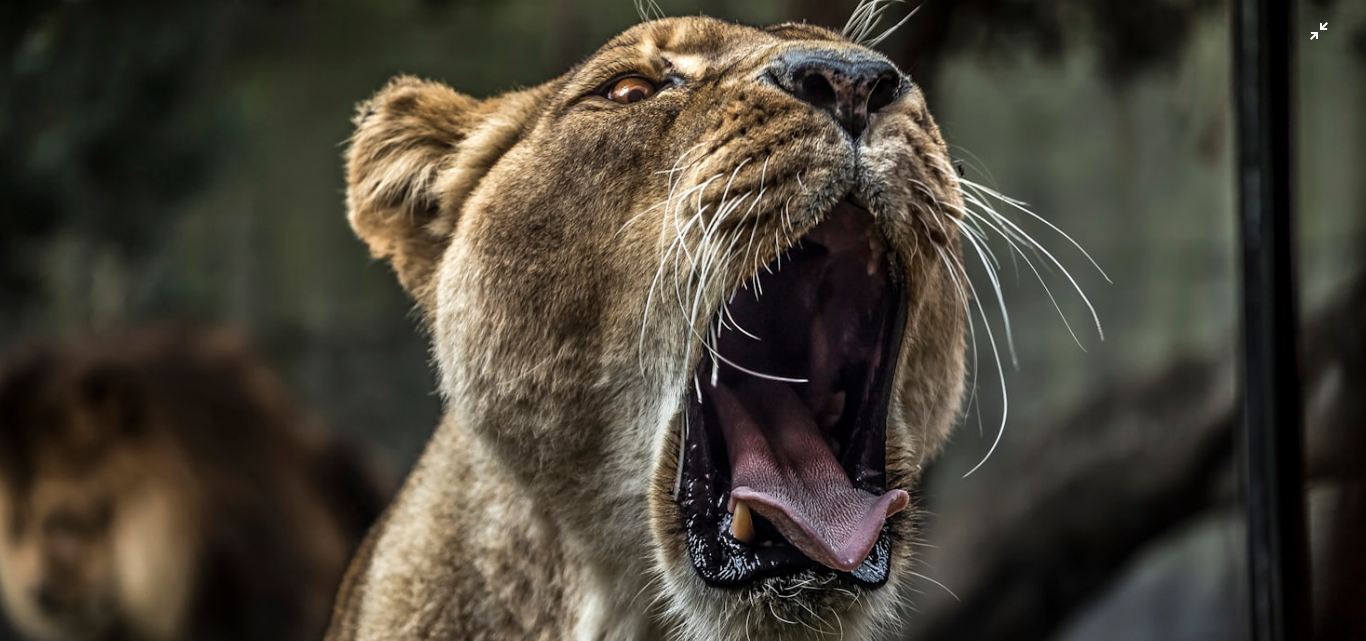 click at bounding box center (683, 329) 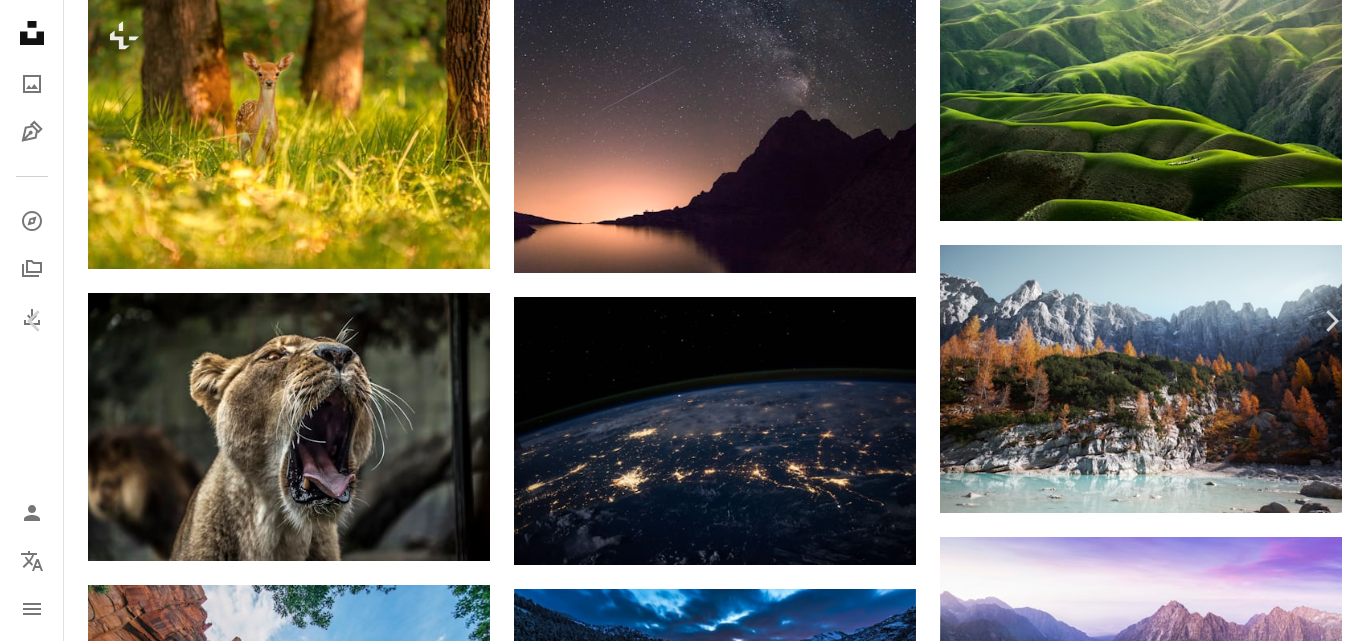 click on "Zoom in" at bounding box center [675, 6800] 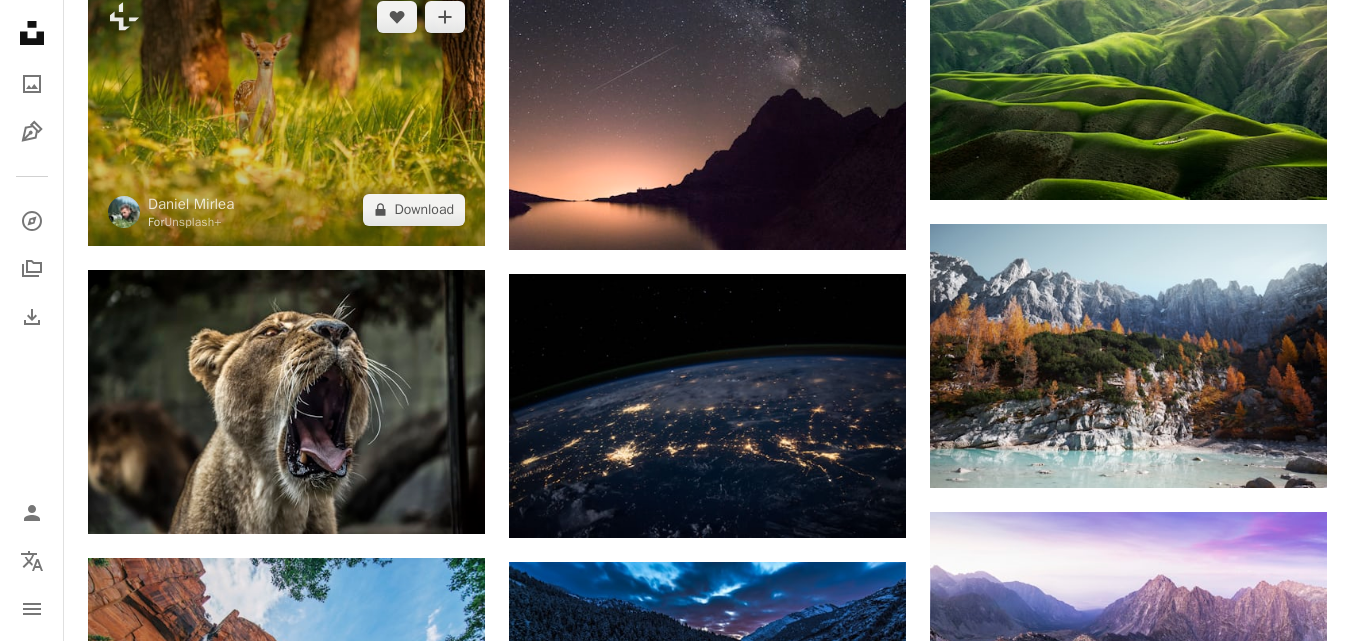 click at bounding box center [286, 113] 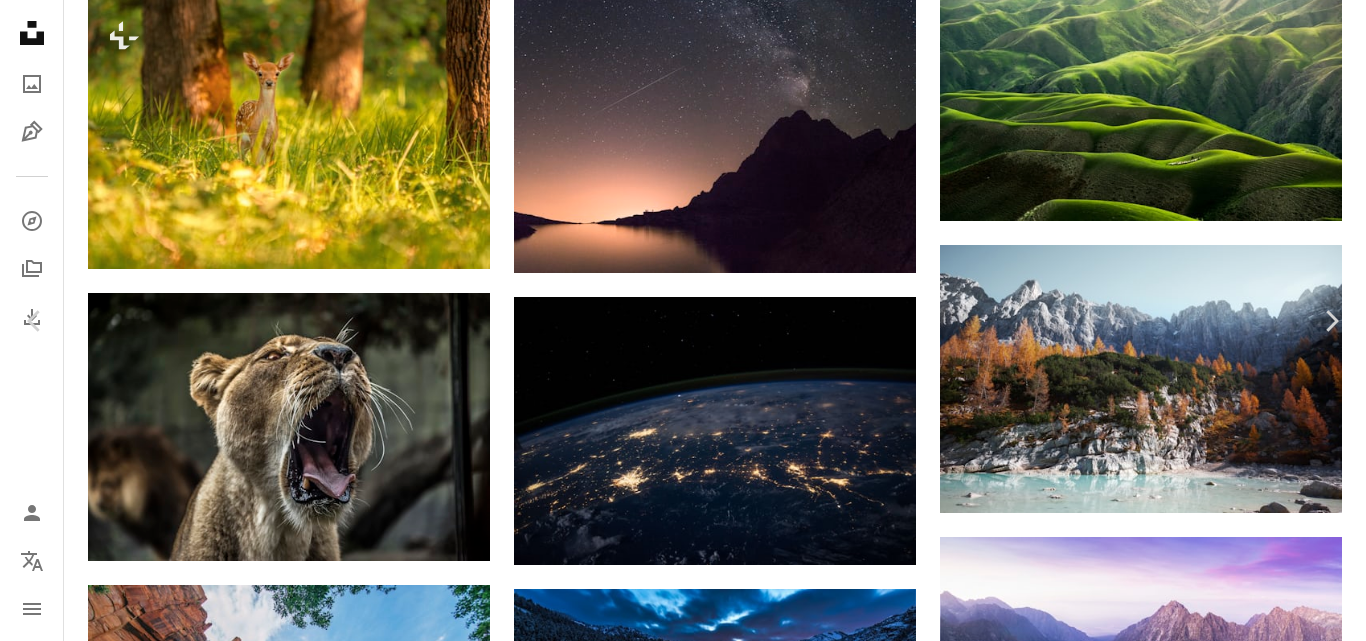 click at bounding box center (676, 6827) 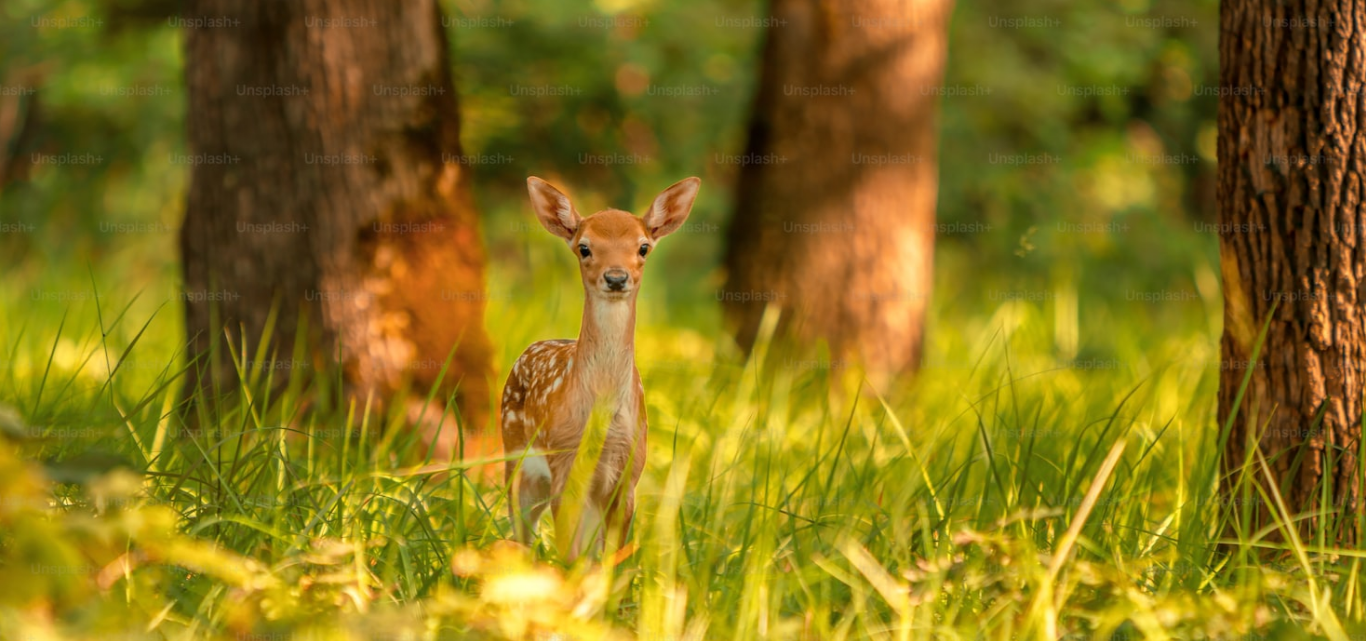 click at bounding box center (683, 455) 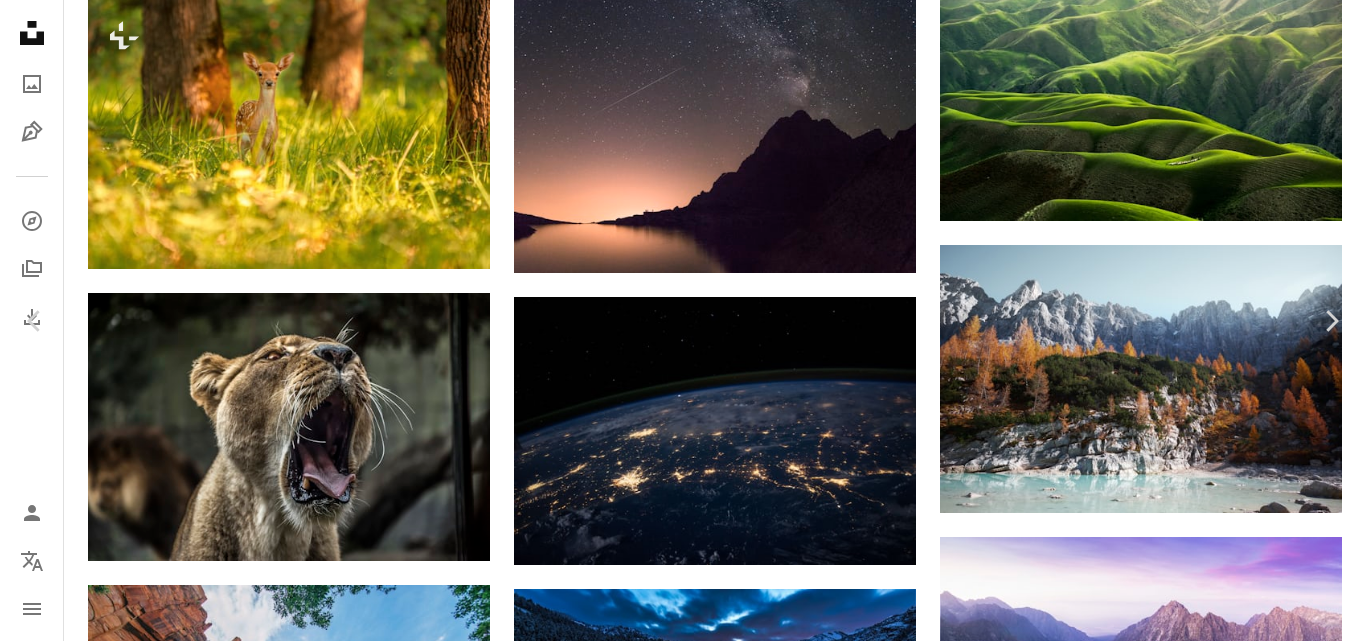 click at bounding box center [676, 6799] 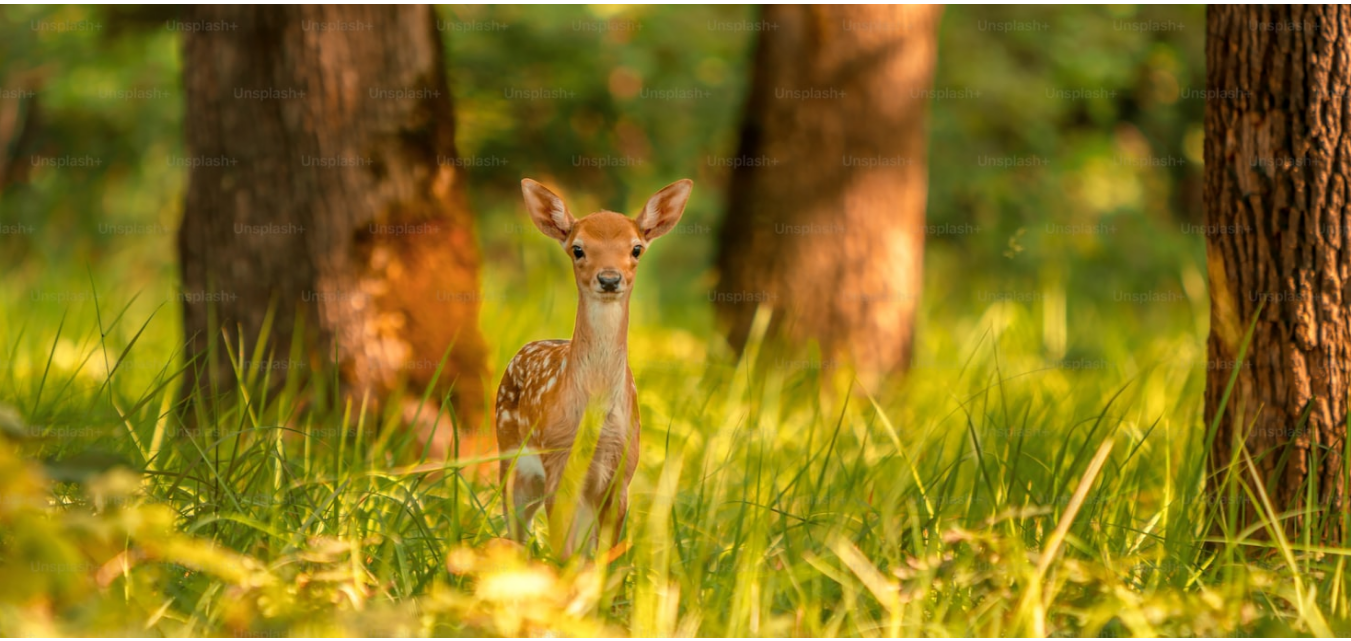 scroll, scrollTop: 126, scrollLeft: 0, axis: vertical 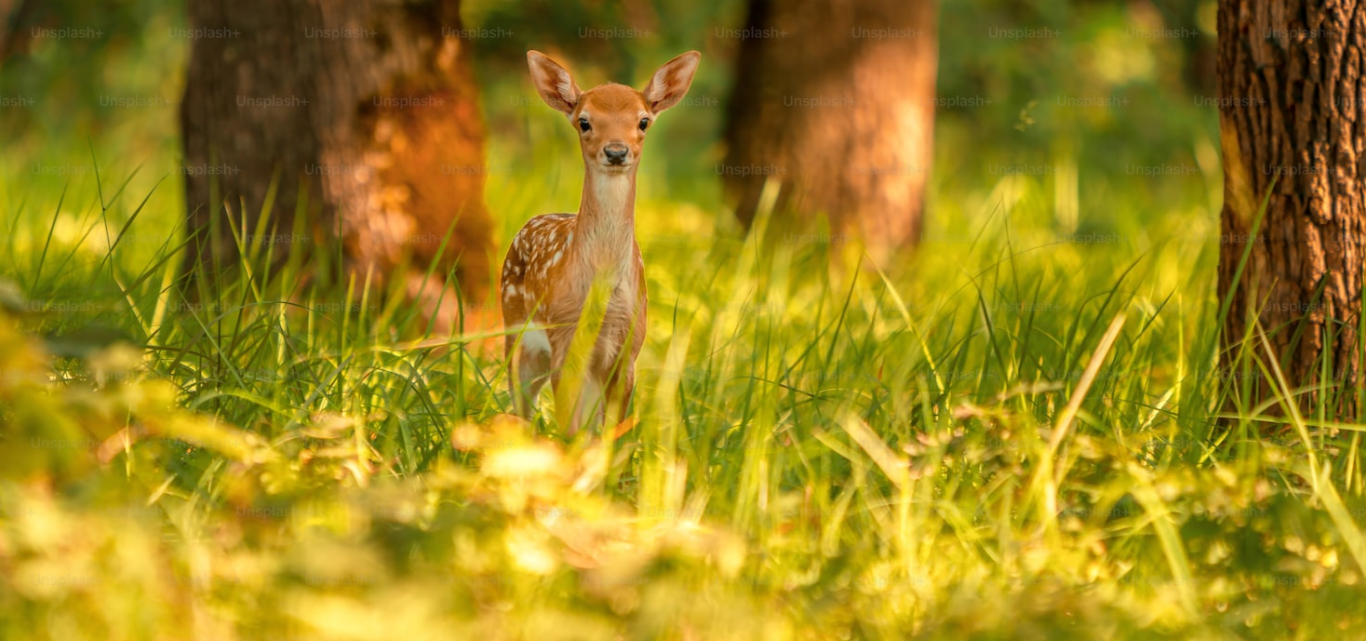 drag, startPoint x: 580, startPoint y: 221, endPoint x: 679, endPoint y: 526, distance: 320.66495 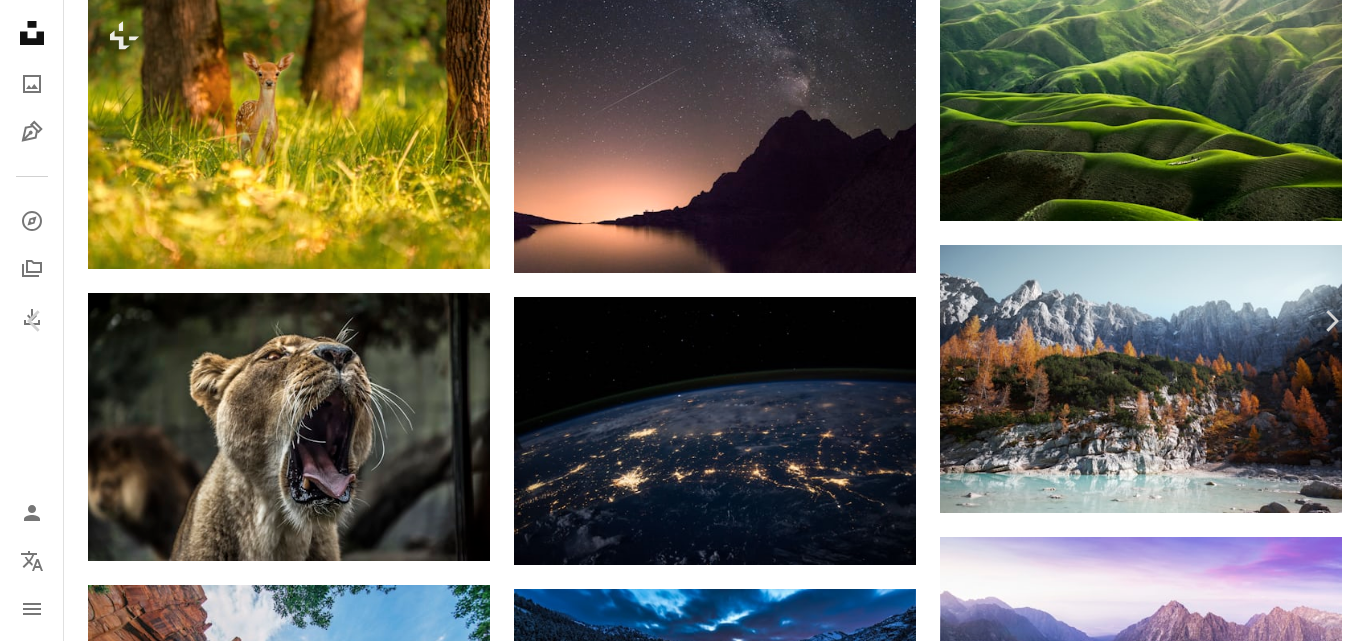 click on "An X shape Chevron left Chevron right [FIRST] [LAST] For  Unsplash+ A heart A plus sign Edit image   Plus sign for Unsplash+ A lock   Download Zoom in A forward-right arrow Share More Actions Calendar outlined Published on  [DATE], [YEAR] Safety Licensed under the  Unsplash+ License wallpaper background animal desktop light wildlife scenery screensaver deer wallpapers backgrounds outdoors romania screen saver lock screen home screen deers Free stock photos From this series Chevron right Plus sign for Unsplash+ Plus sign for Unsplash+ Plus sign for Unsplash+ Plus sign for Unsplash+ Plus sign for Unsplash+ Plus sign for Unsplash+ Plus sign for Unsplash+ Plus sign for Unsplash+ Plus sign for Unsplash+ Plus sign for Unsplash+ Related images Plus sign for Unsplash+ A heart A plus sign [FIRST] [LAST] For  Unsplash+ A lock   Download Plus sign for Unsplash+ A heart A plus sign [FIRST] [LAST] For  Unsplash+ A lock   Download Plus sign for Unsplash+ A heart" at bounding box center [683, 6769] 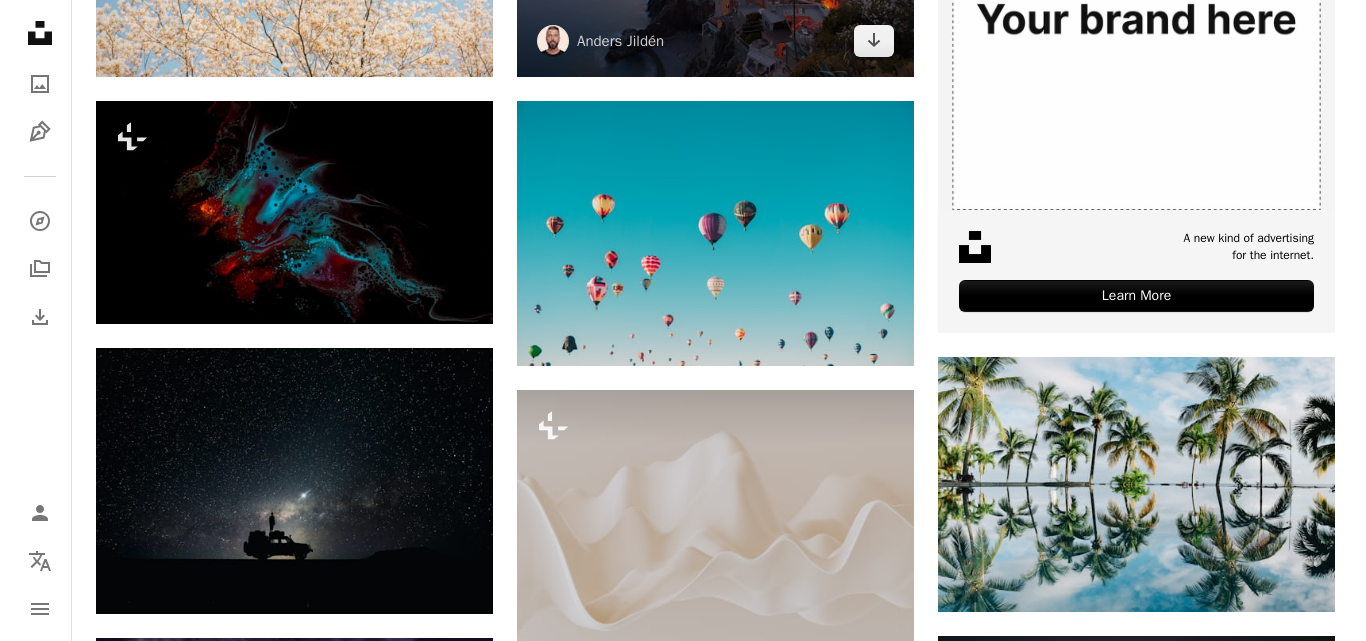scroll, scrollTop: 500, scrollLeft: 0, axis: vertical 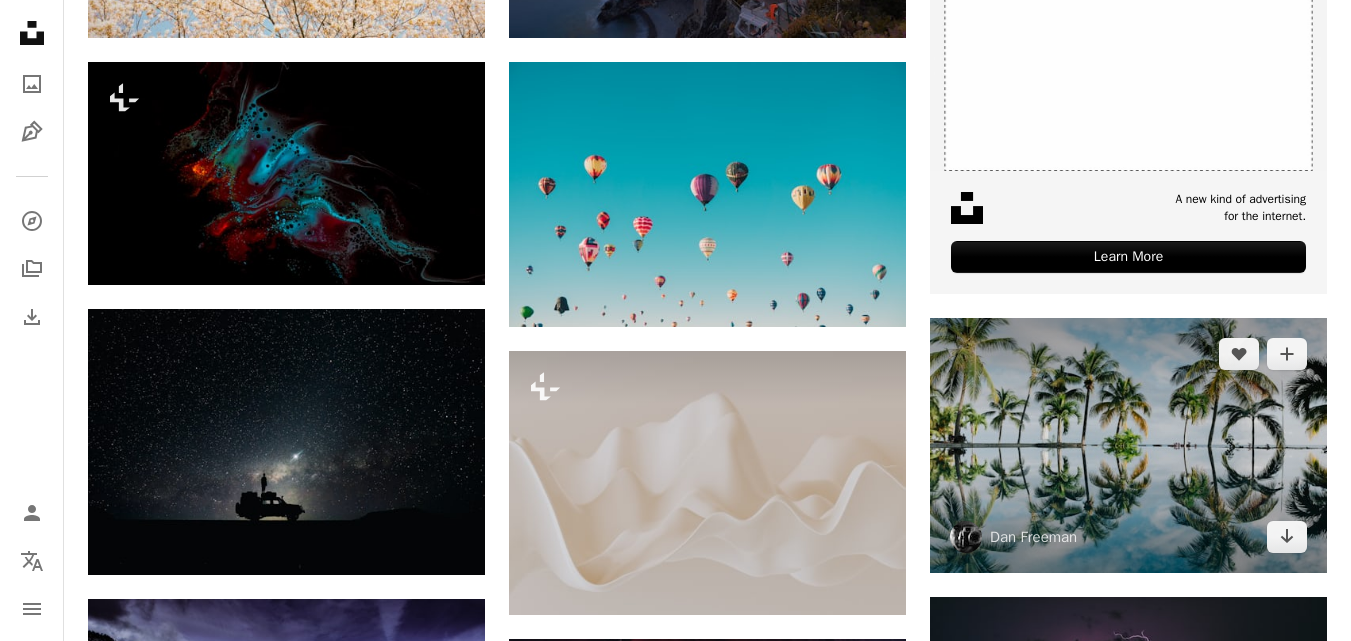 click at bounding box center (1128, 446) 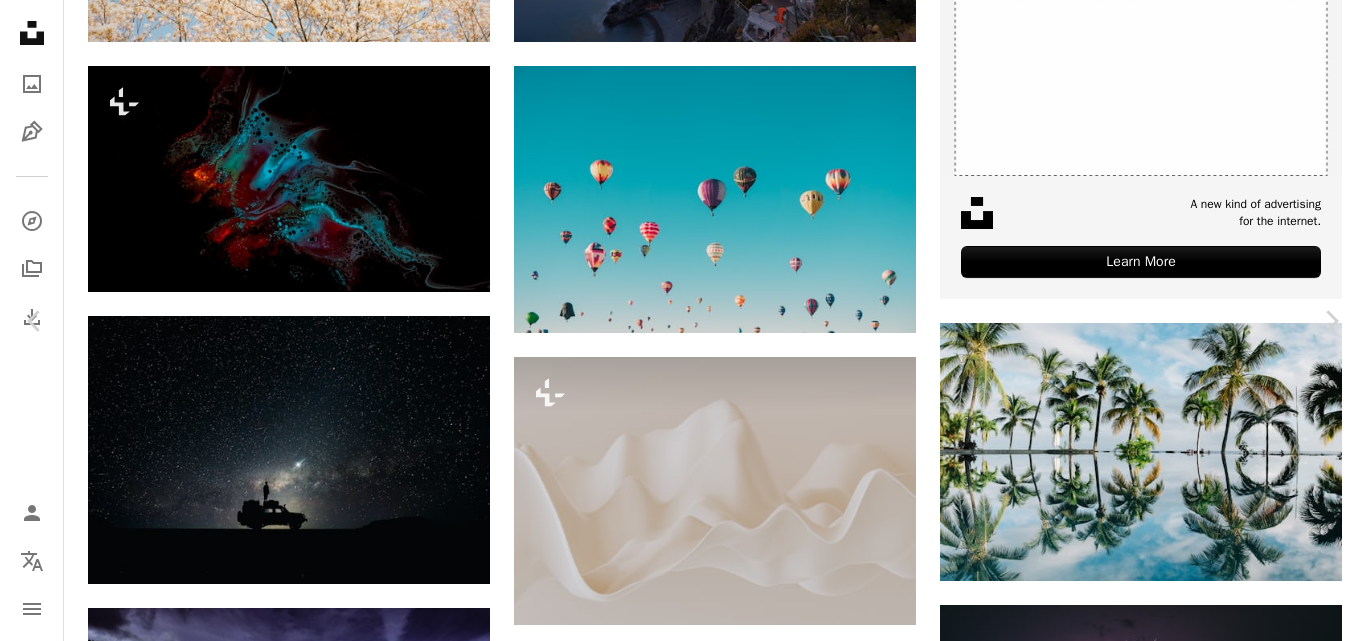 click at bounding box center (675, 8327) 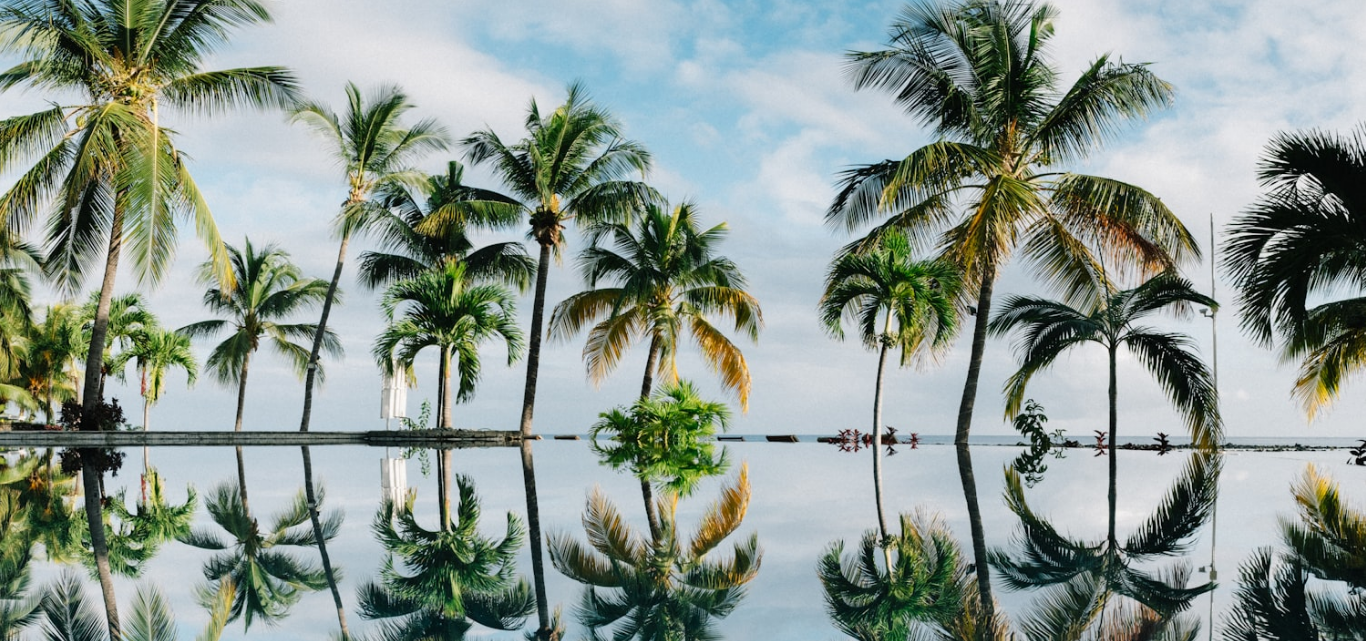 click at bounding box center (683, 439) 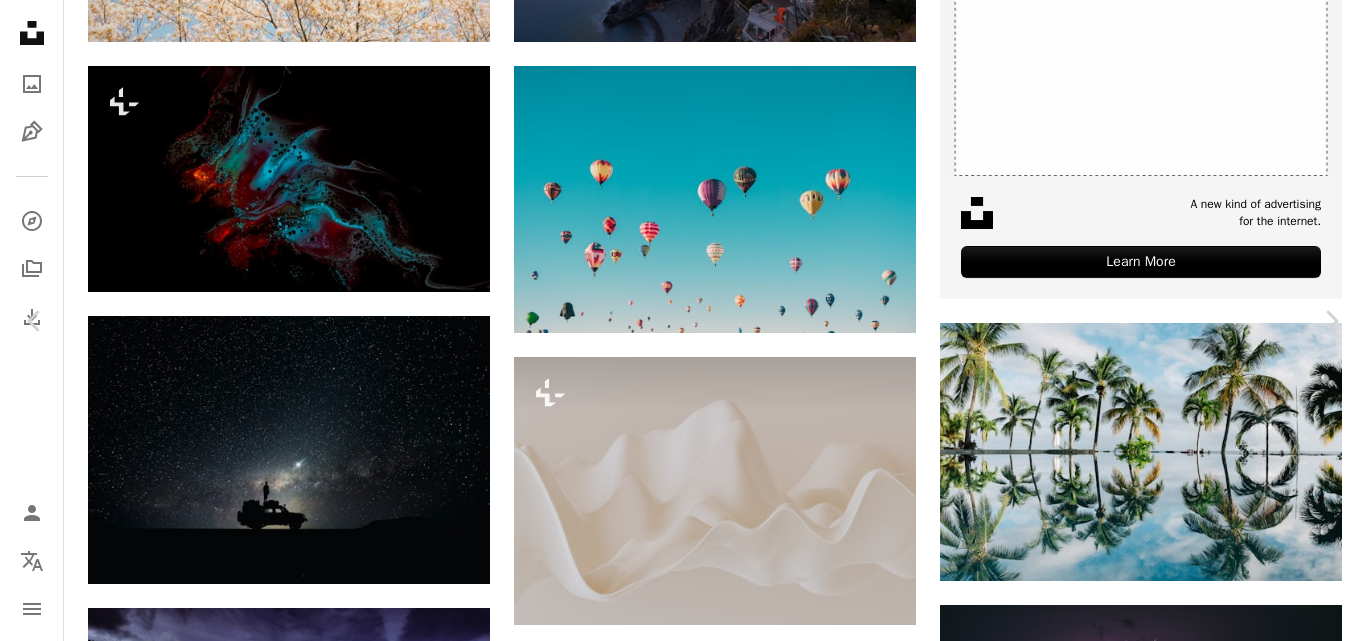 click at bounding box center [675, 8300] 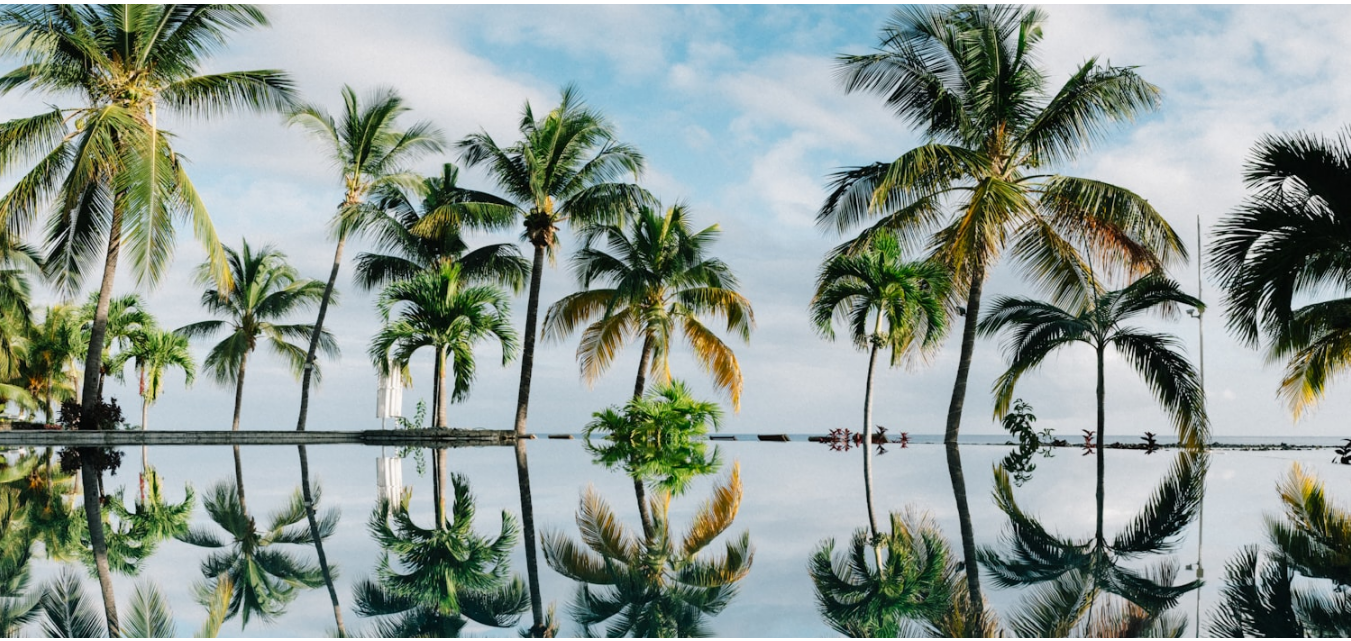 scroll, scrollTop: 110, scrollLeft: 0, axis: vertical 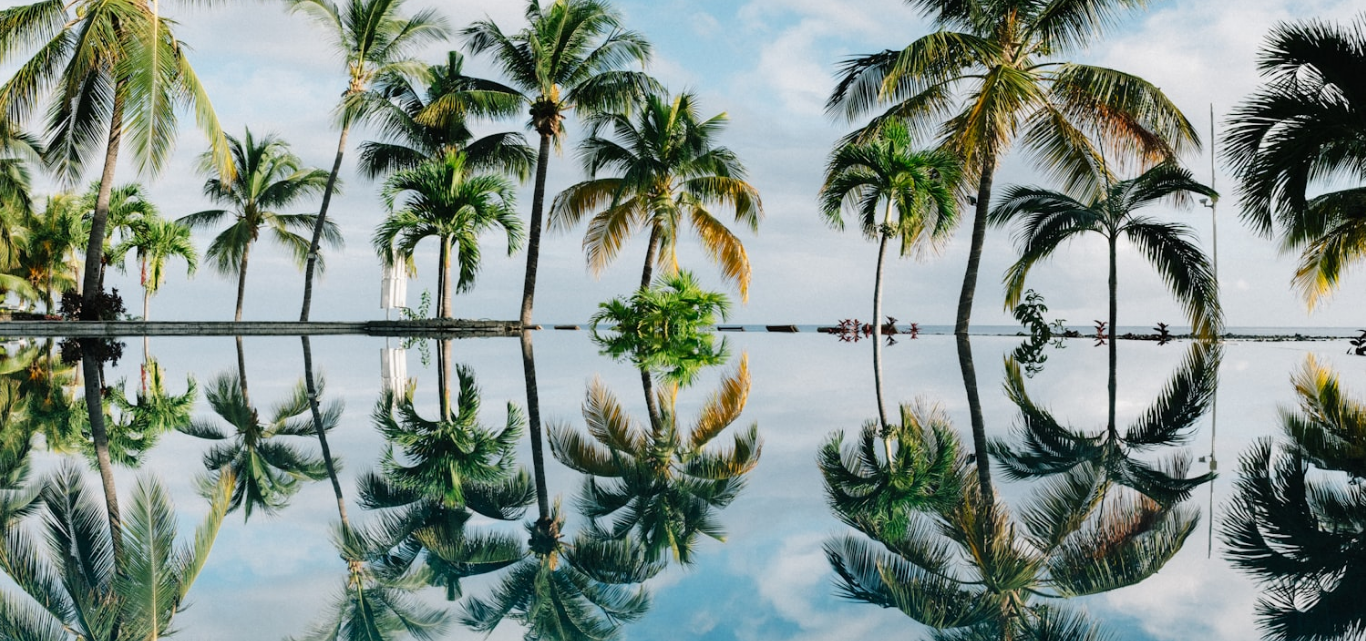 click at bounding box center (683, 329) 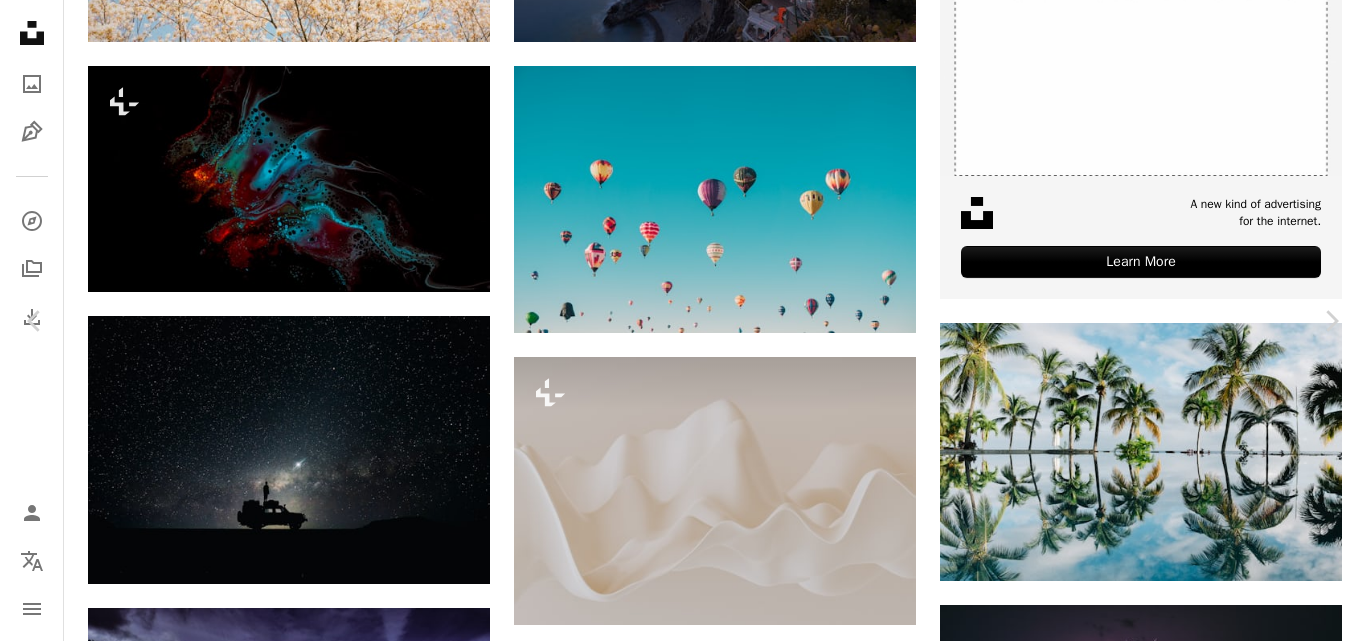 click on "An X shape" at bounding box center [20, 20] 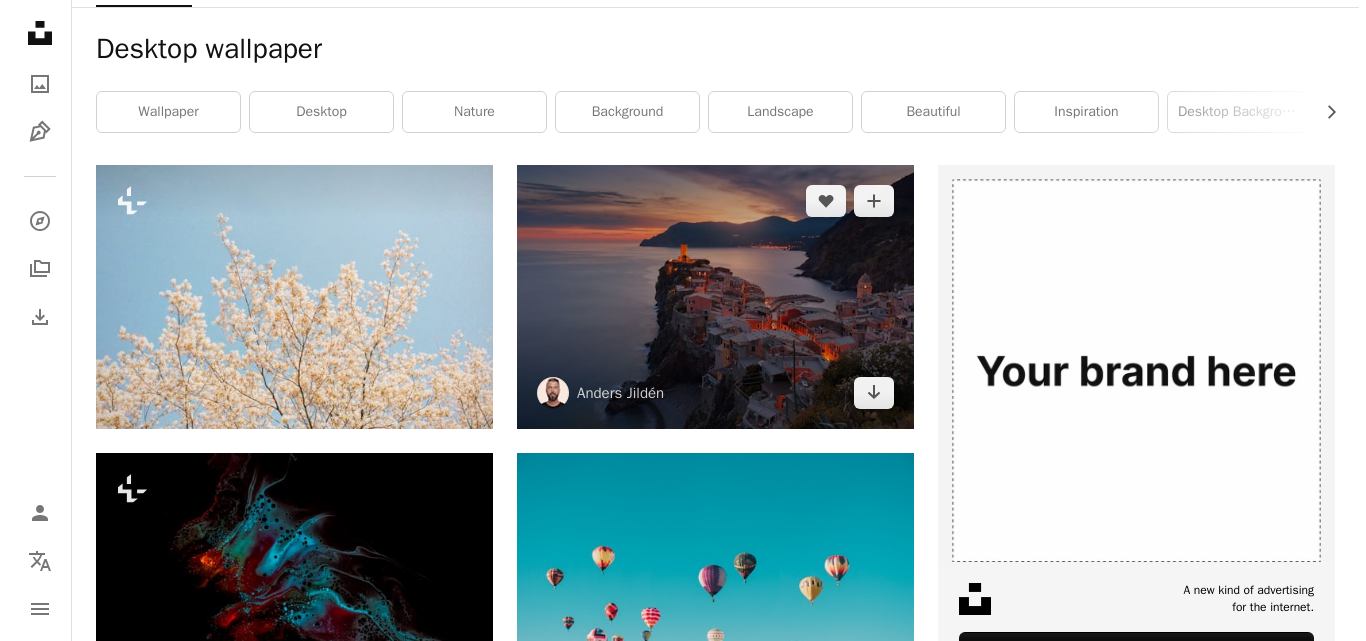scroll, scrollTop: 100, scrollLeft: 0, axis: vertical 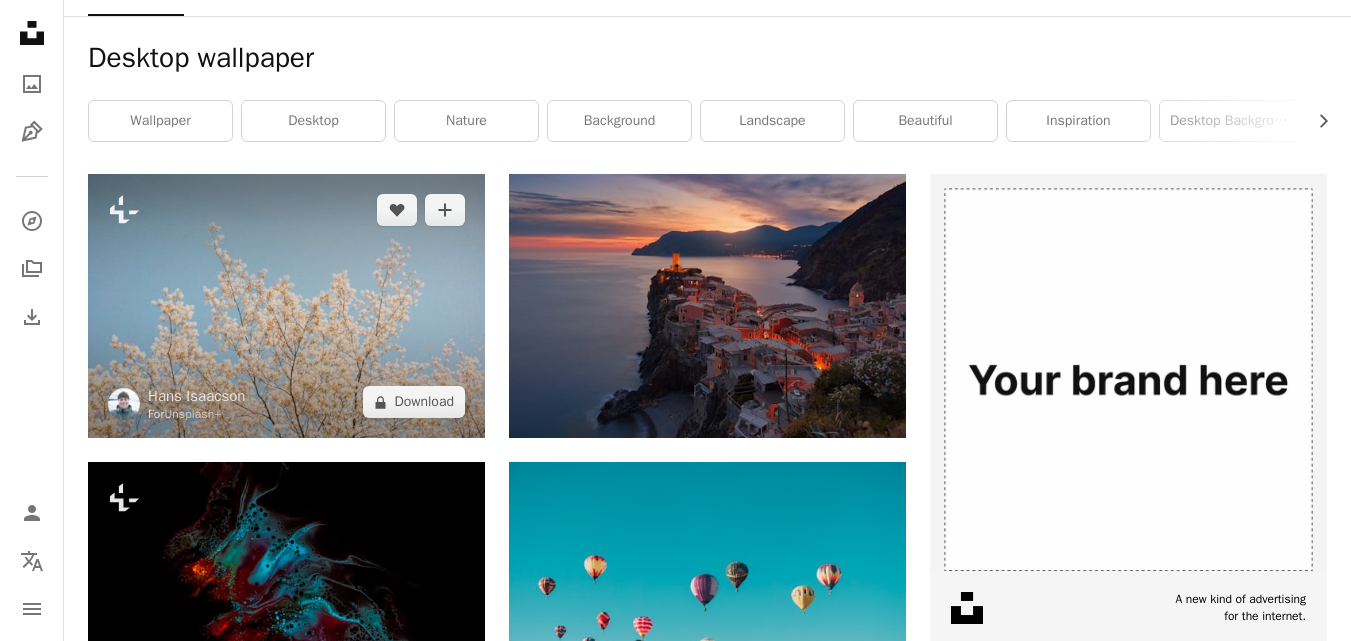 click at bounding box center (286, 306) 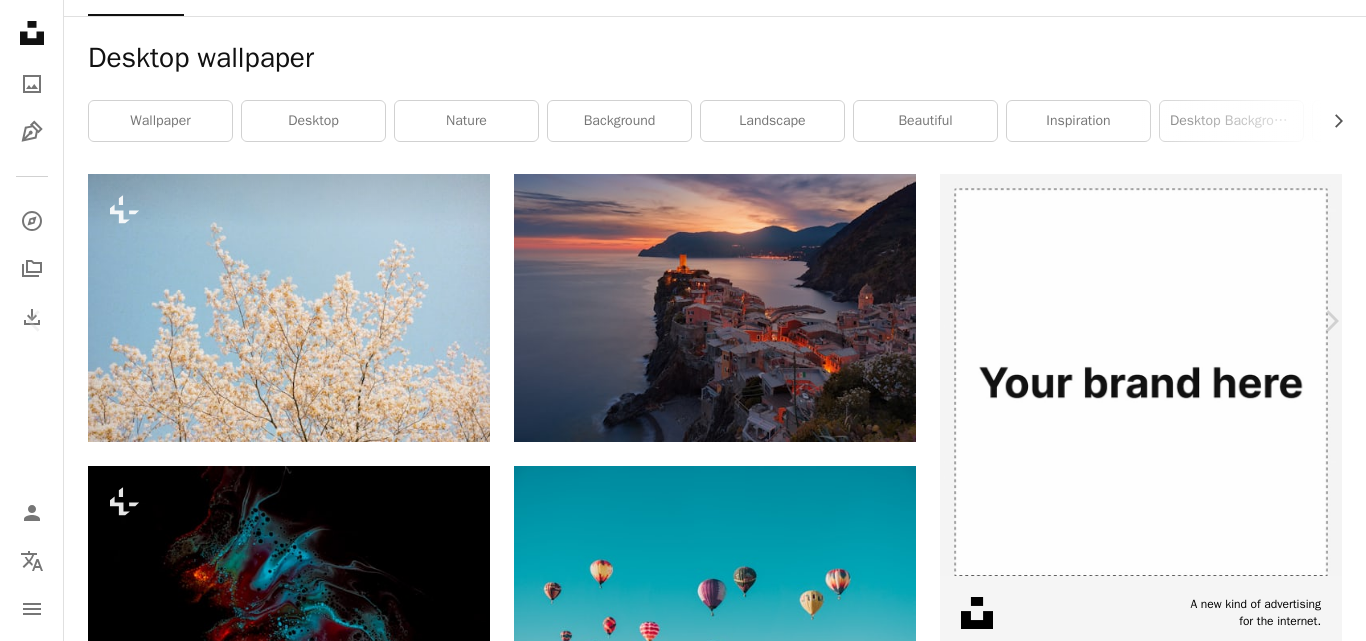 click at bounding box center [676, 8727] 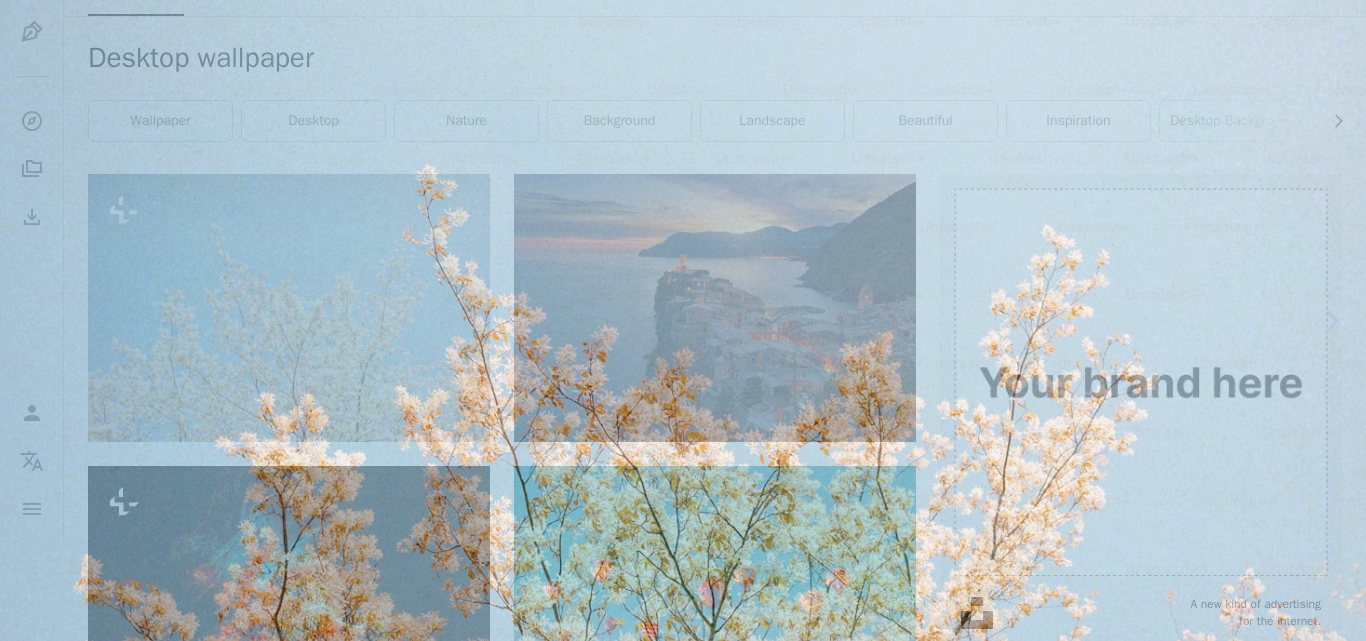 scroll, scrollTop: 126, scrollLeft: 0, axis: vertical 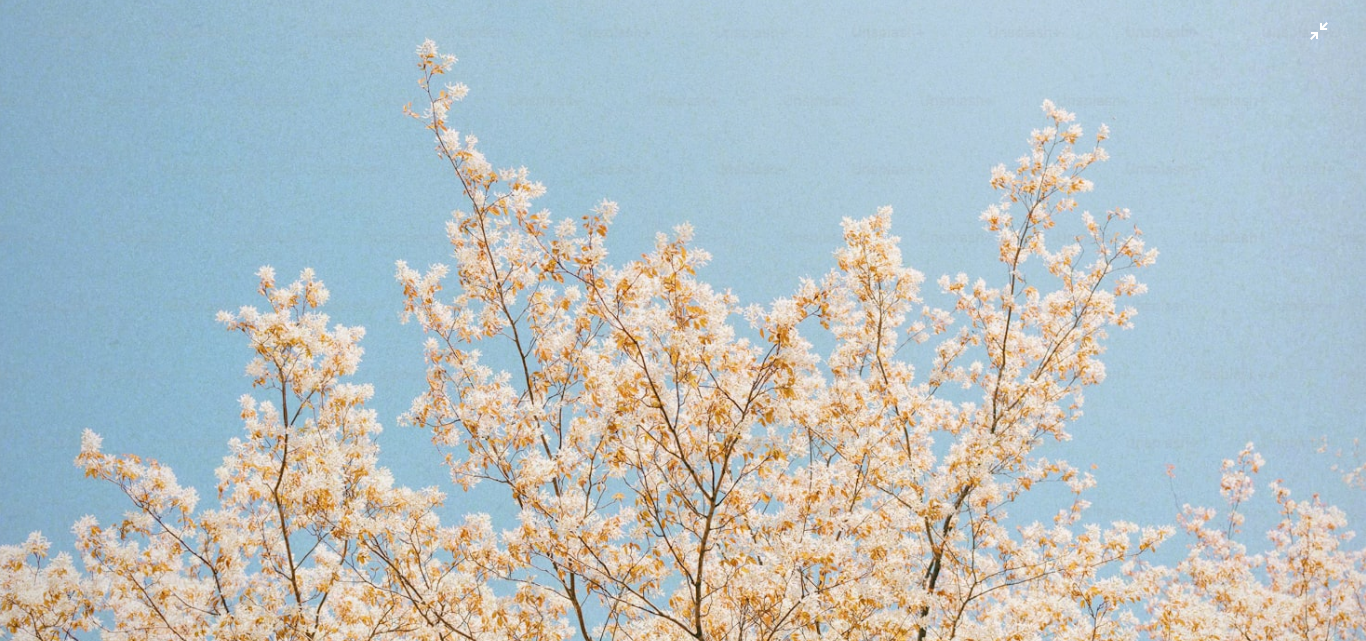 click at bounding box center (683, 329) 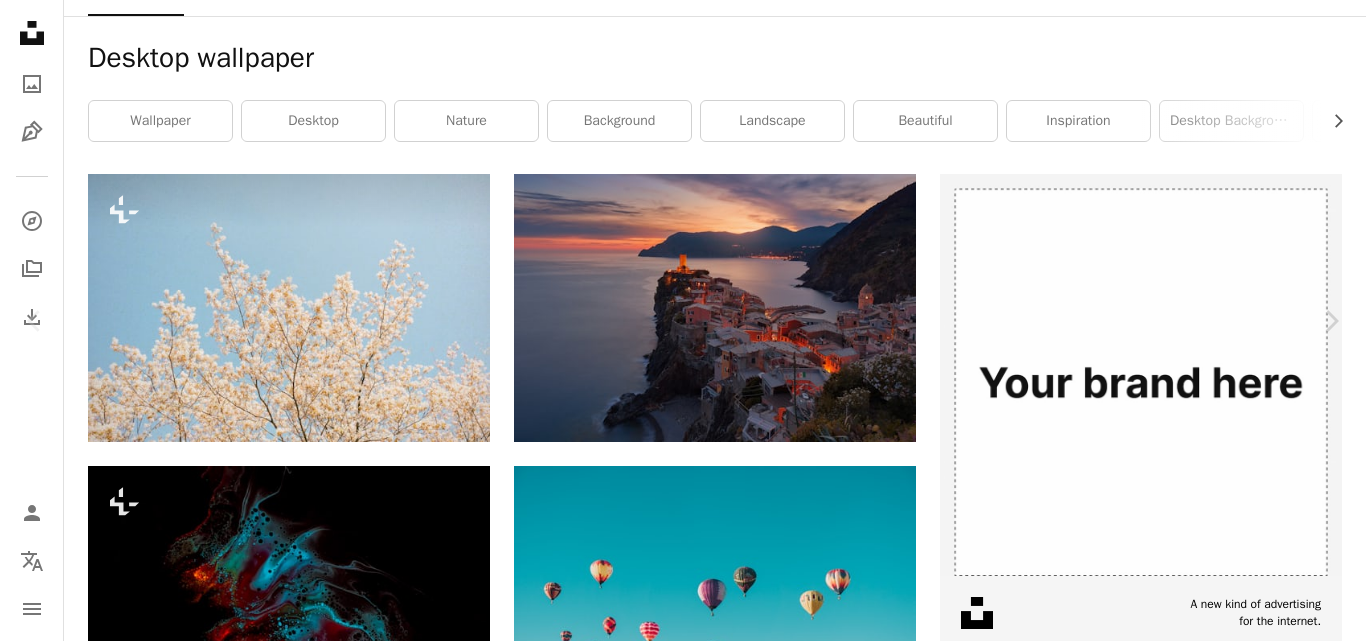 scroll, scrollTop: 27, scrollLeft: 0, axis: vertical 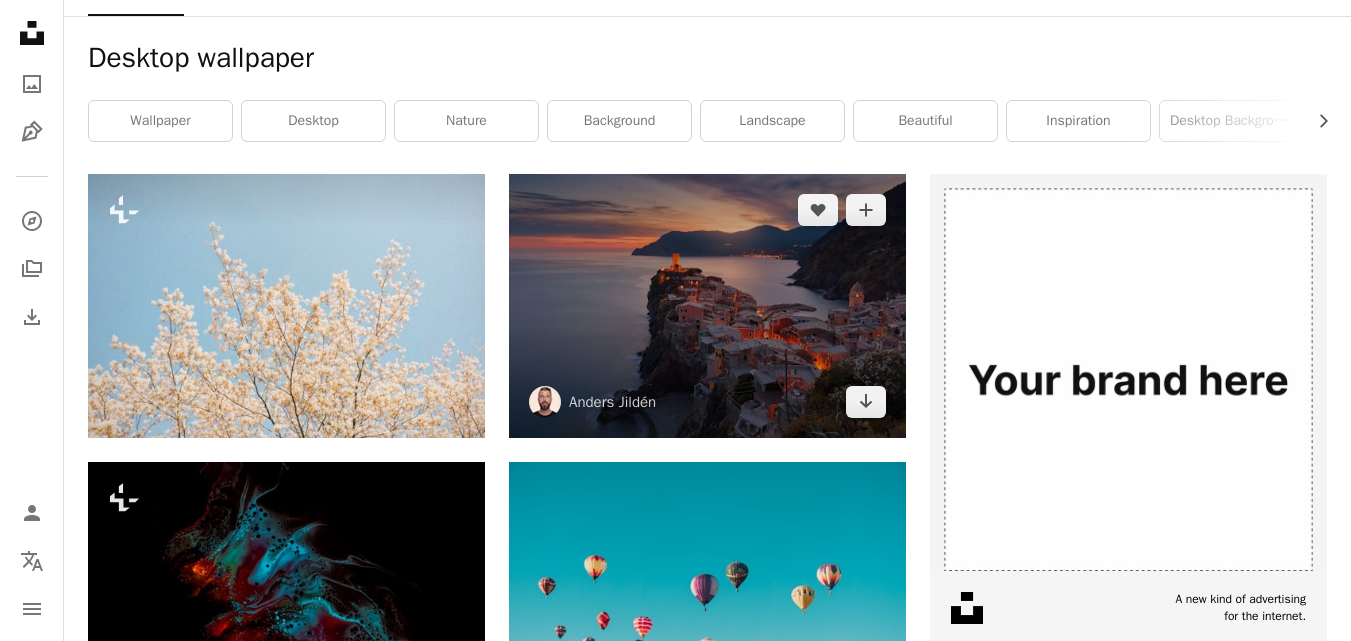 click at bounding box center (707, 306) 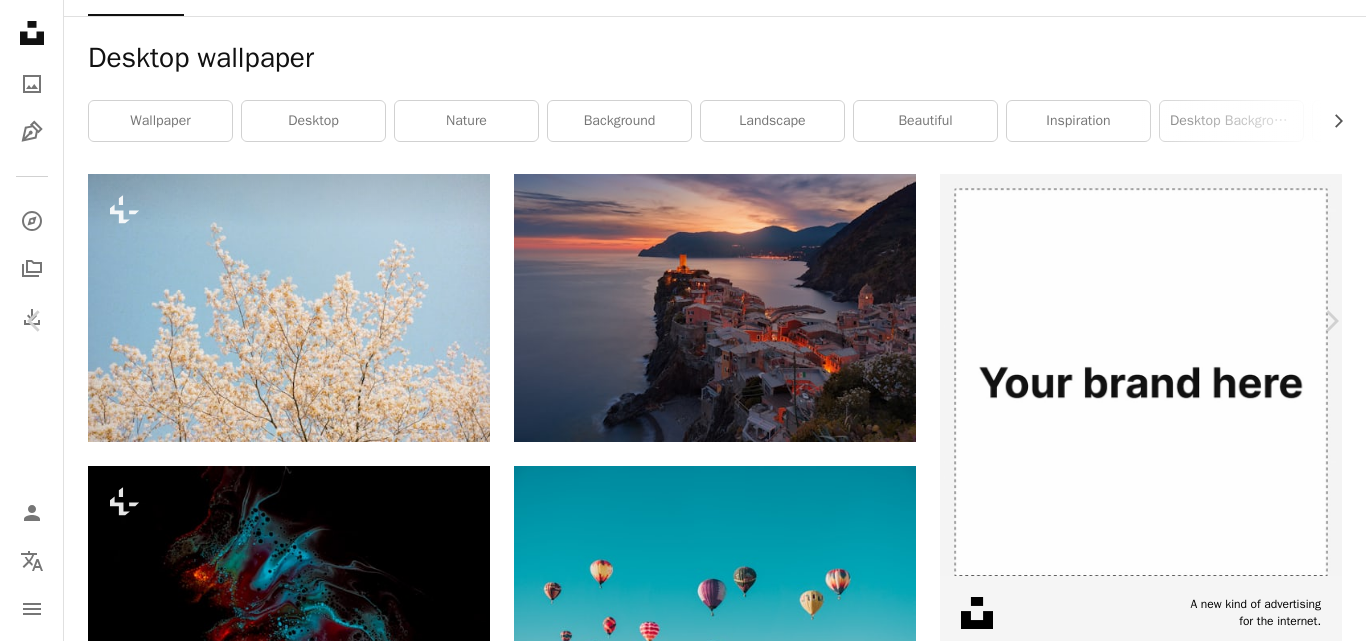click at bounding box center [676, 8727] 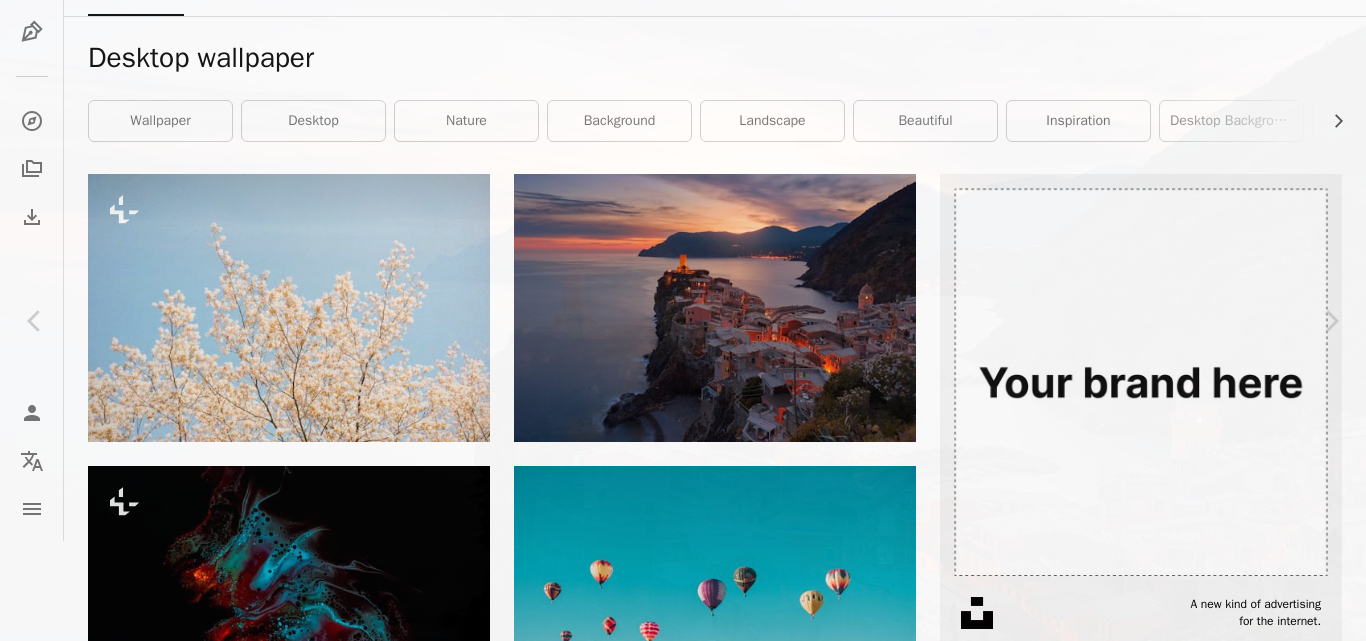 scroll, scrollTop: 126, scrollLeft: 0, axis: vertical 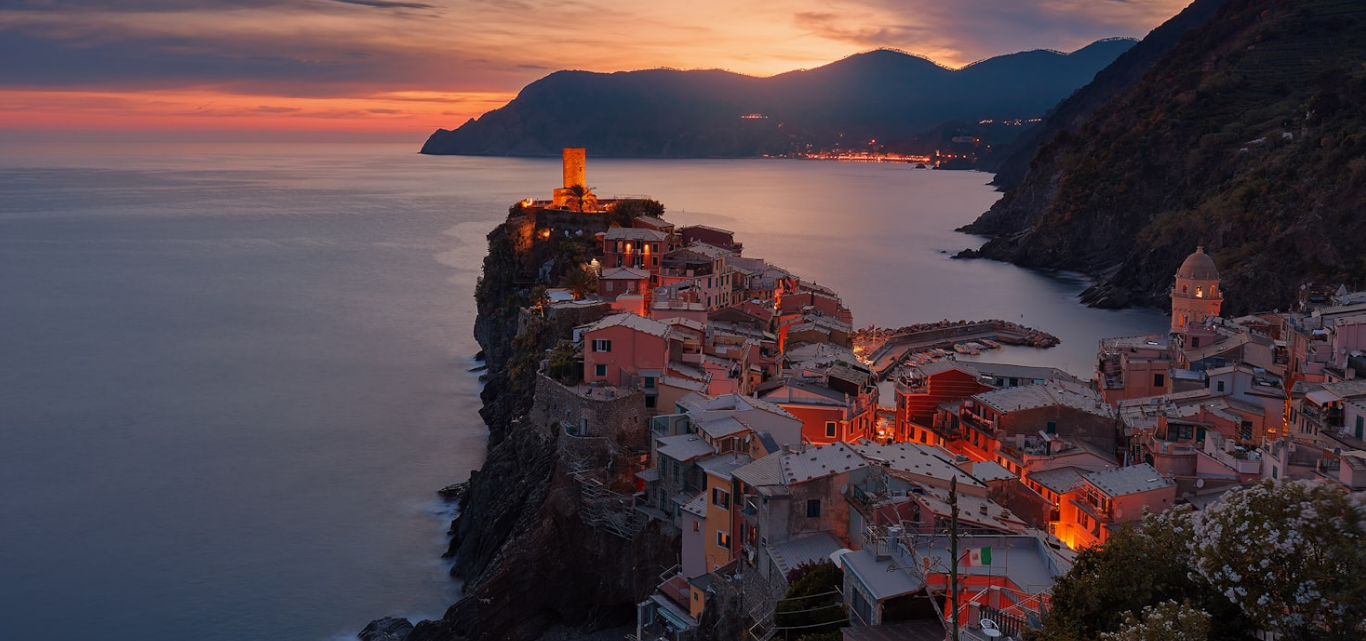 click at bounding box center [683, 329] 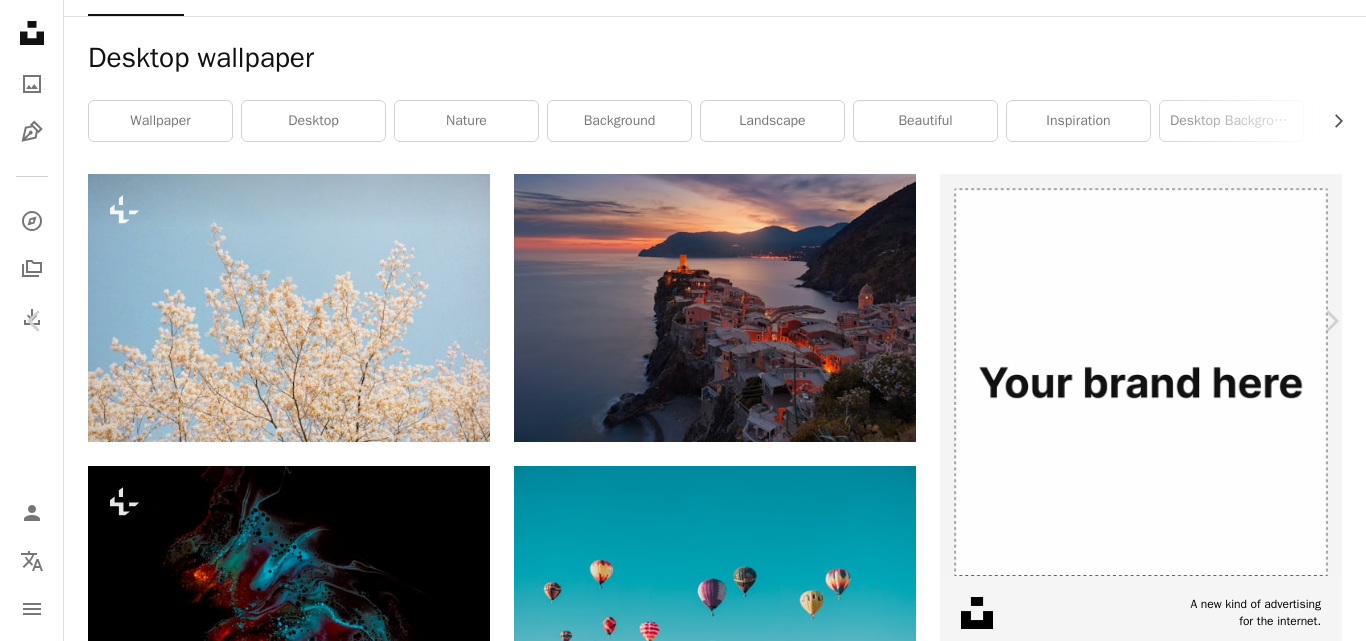 click on "Download free" at bounding box center [1167, 8380] 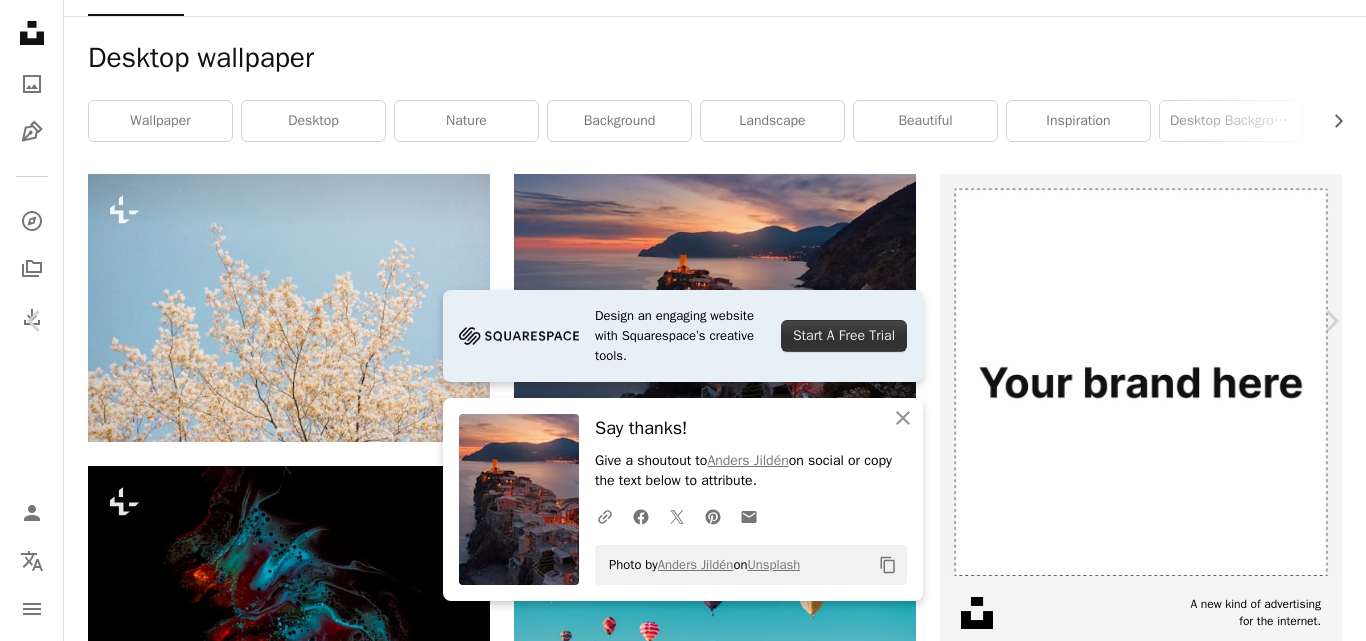 scroll, scrollTop: 2400, scrollLeft: 0, axis: vertical 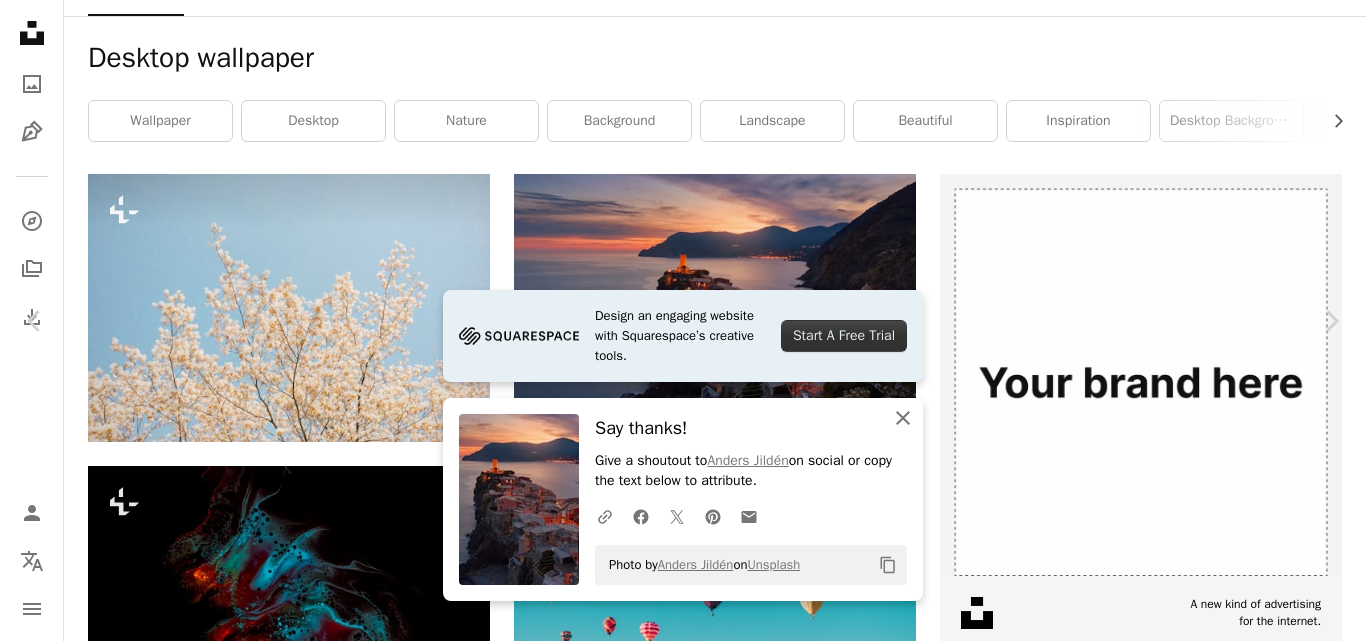 click on "An X shape" 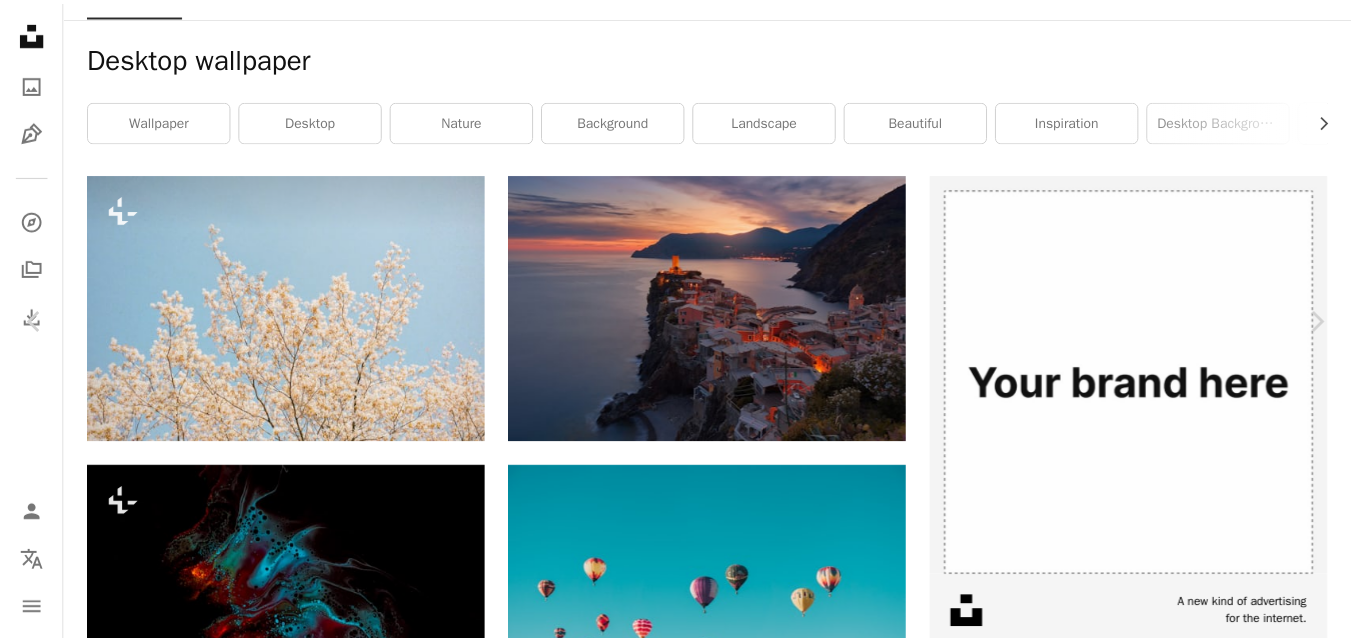 scroll, scrollTop: 0, scrollLeft: 0, axis: both 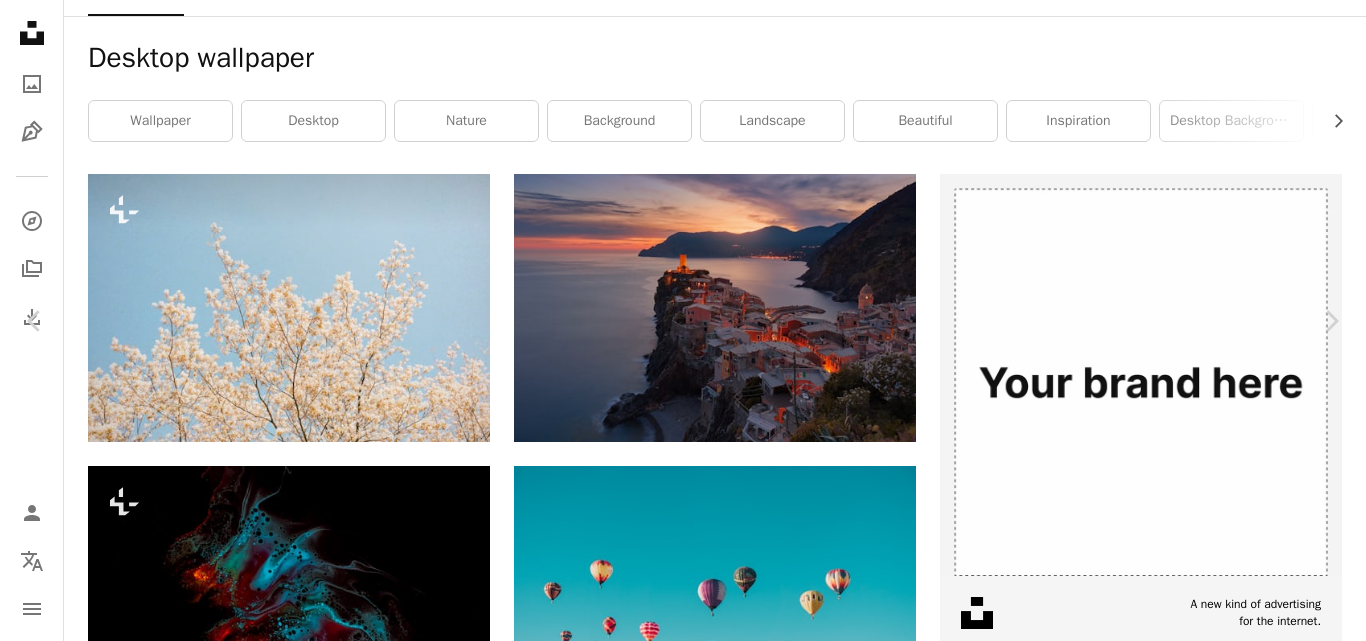 click on "An X shape" at bounding box center (20, 20) 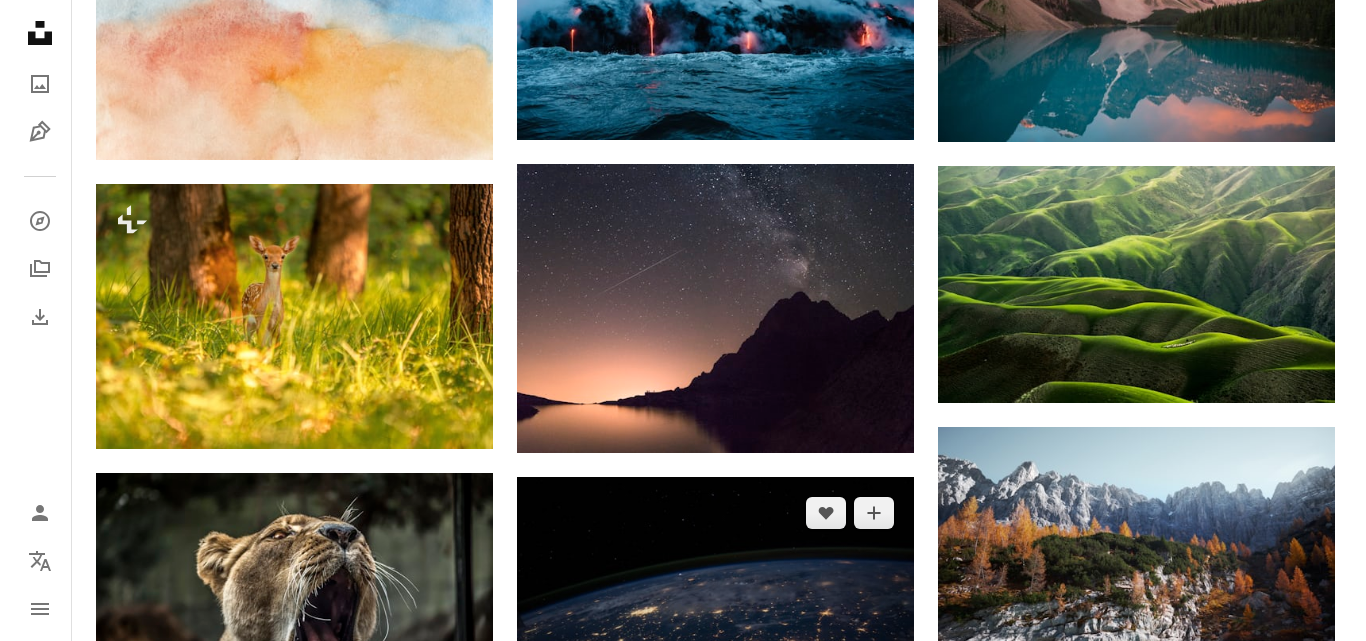 scroll, scrollTop: 1800, scrollLeft: 0, axis: vertical 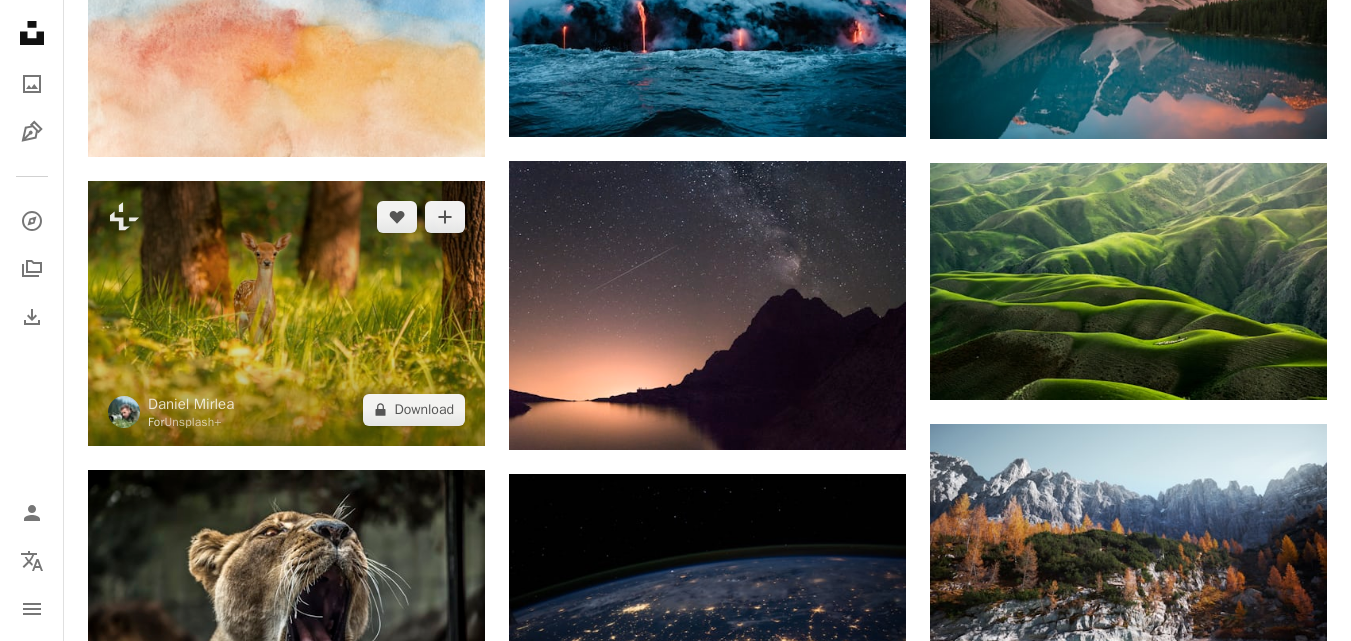 click at bounding box center (286, 313) 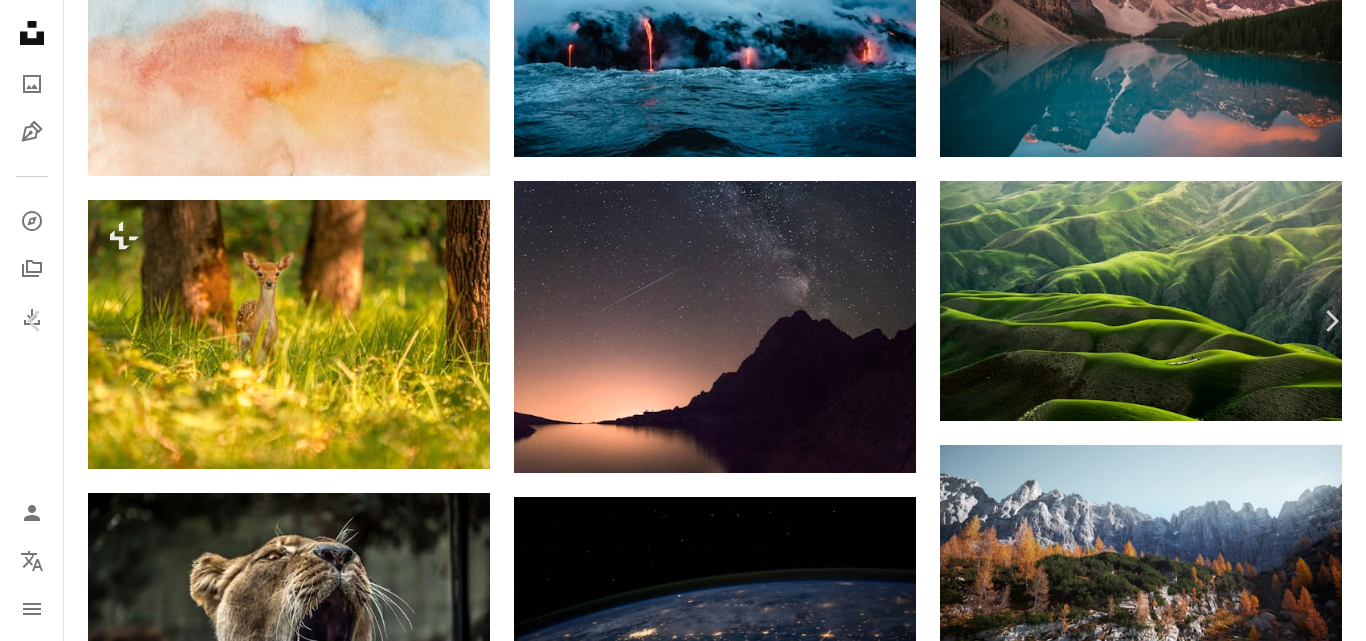 scroll, scrollTop: 4165, scrollLeft: 0, axis: vertical 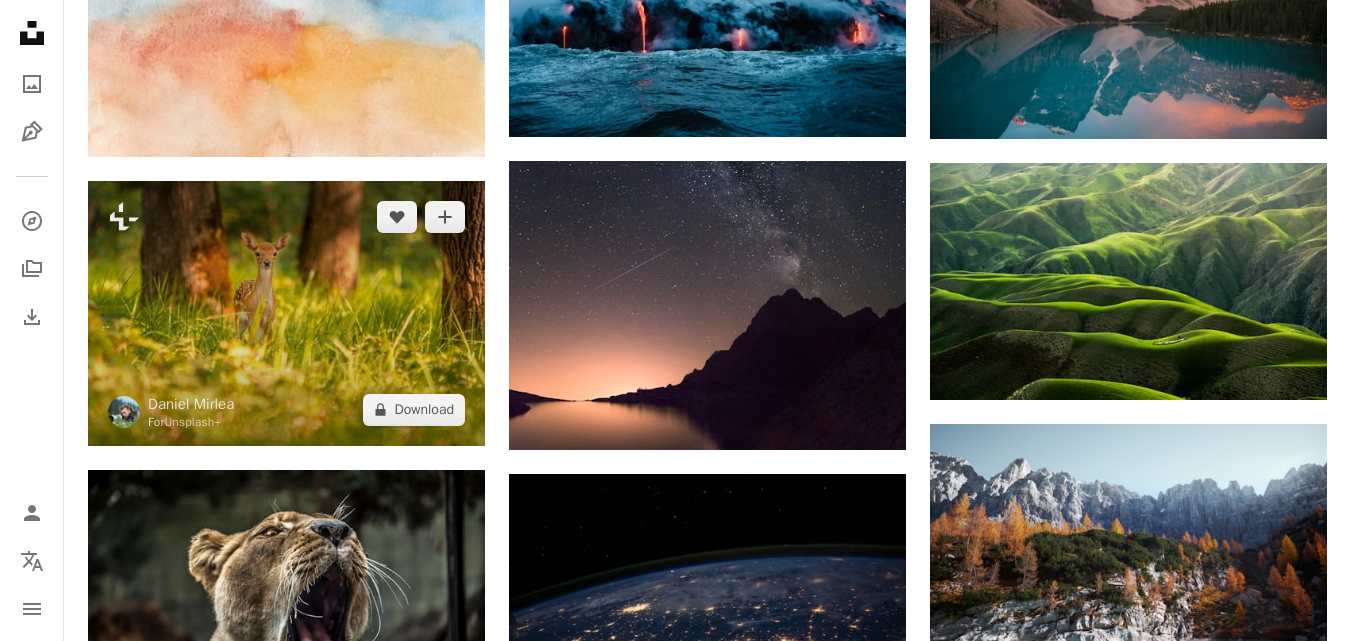 click at bounding box center (286, 313) 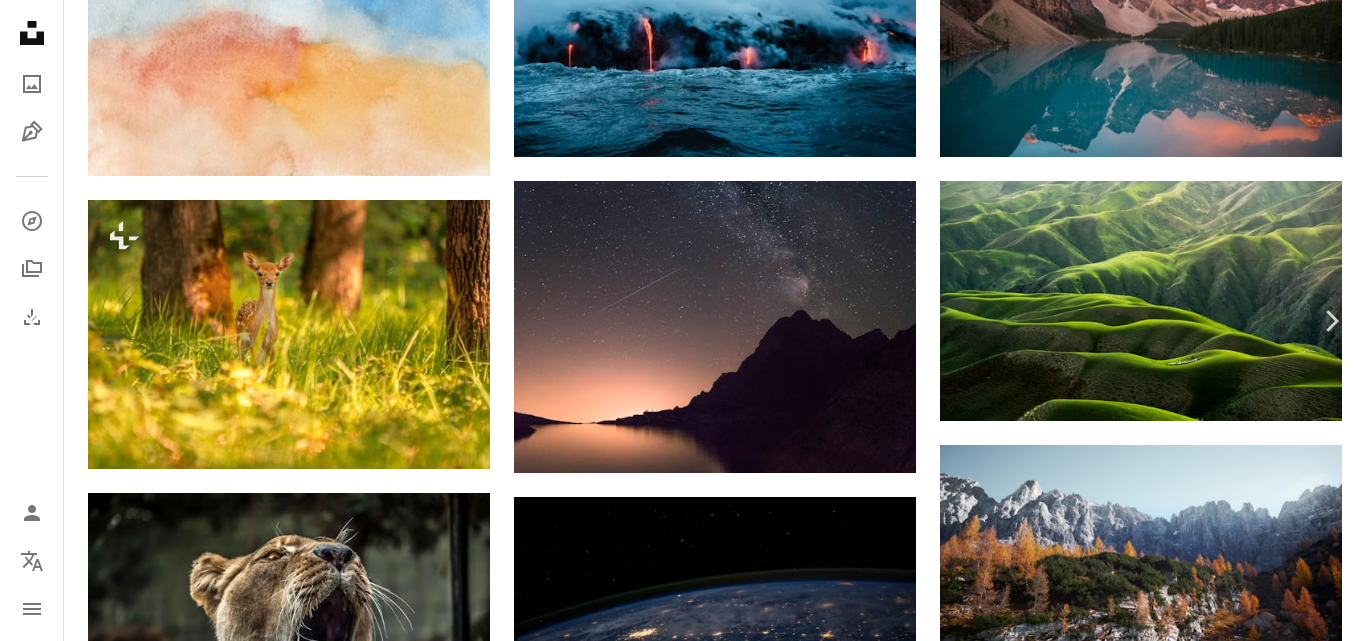 scroll, scrollTop: 900, scrollLeft: 0, axis: vertical 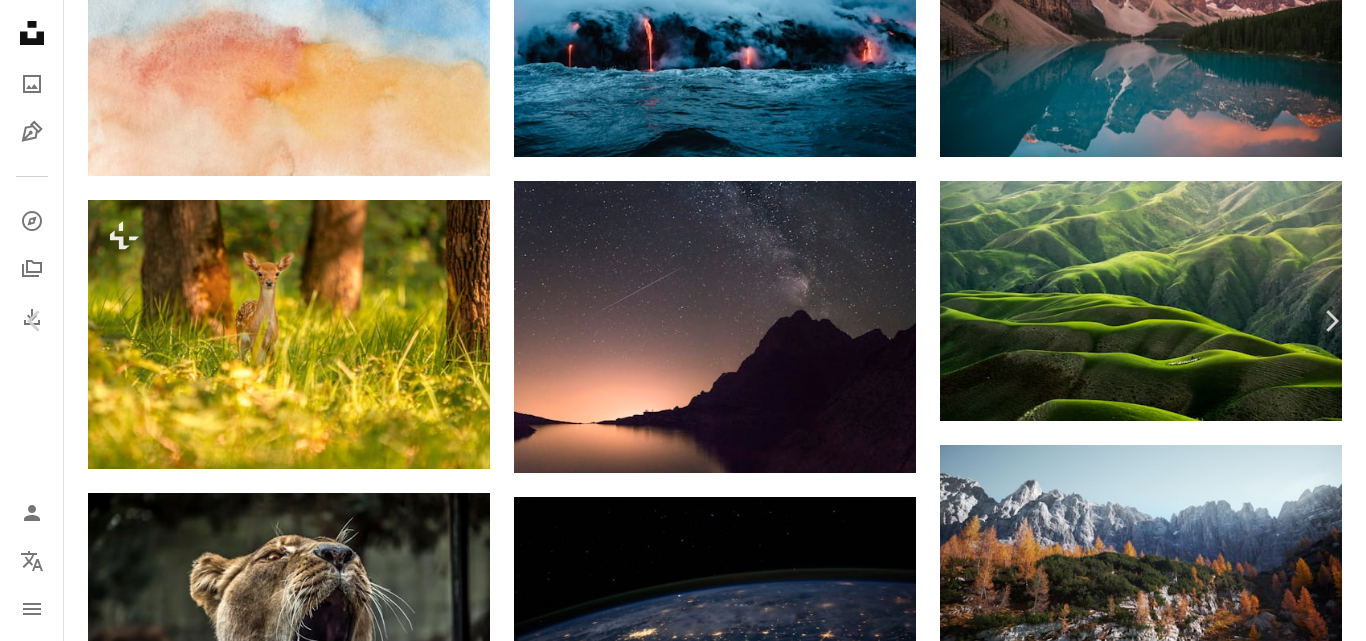 click at bounding box center (301, 6914) 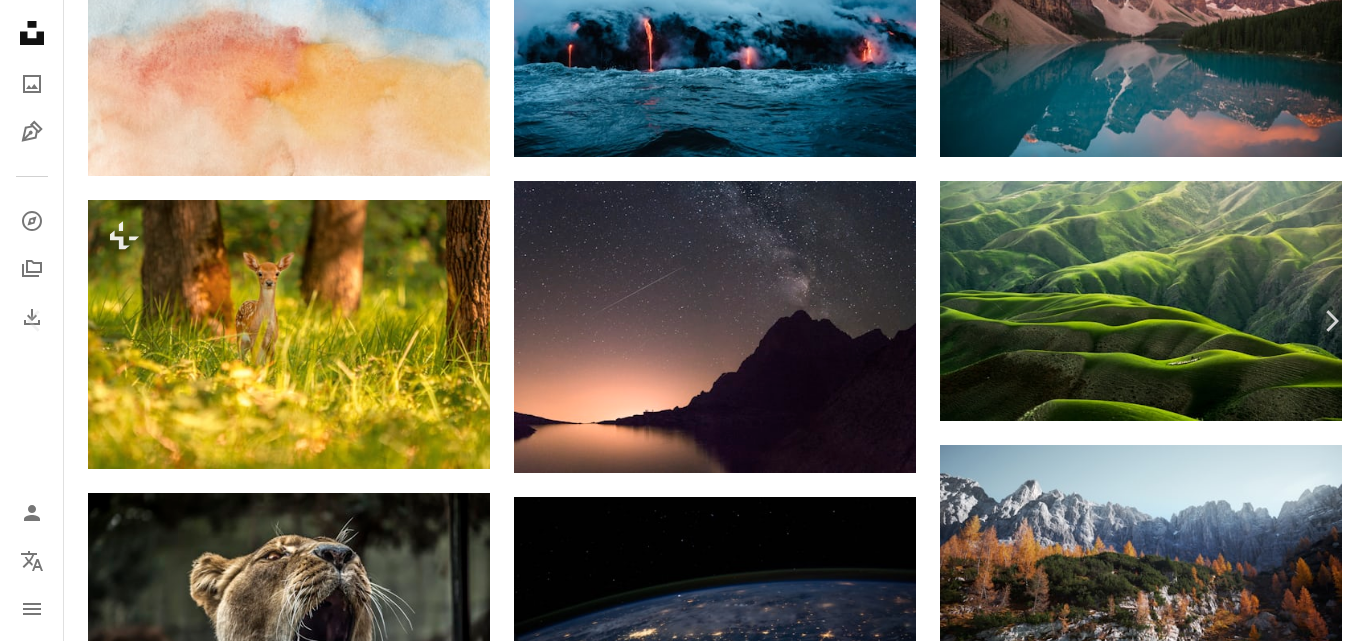 scroll, scrollTop: 0, scrollLeft: 0, axis: both 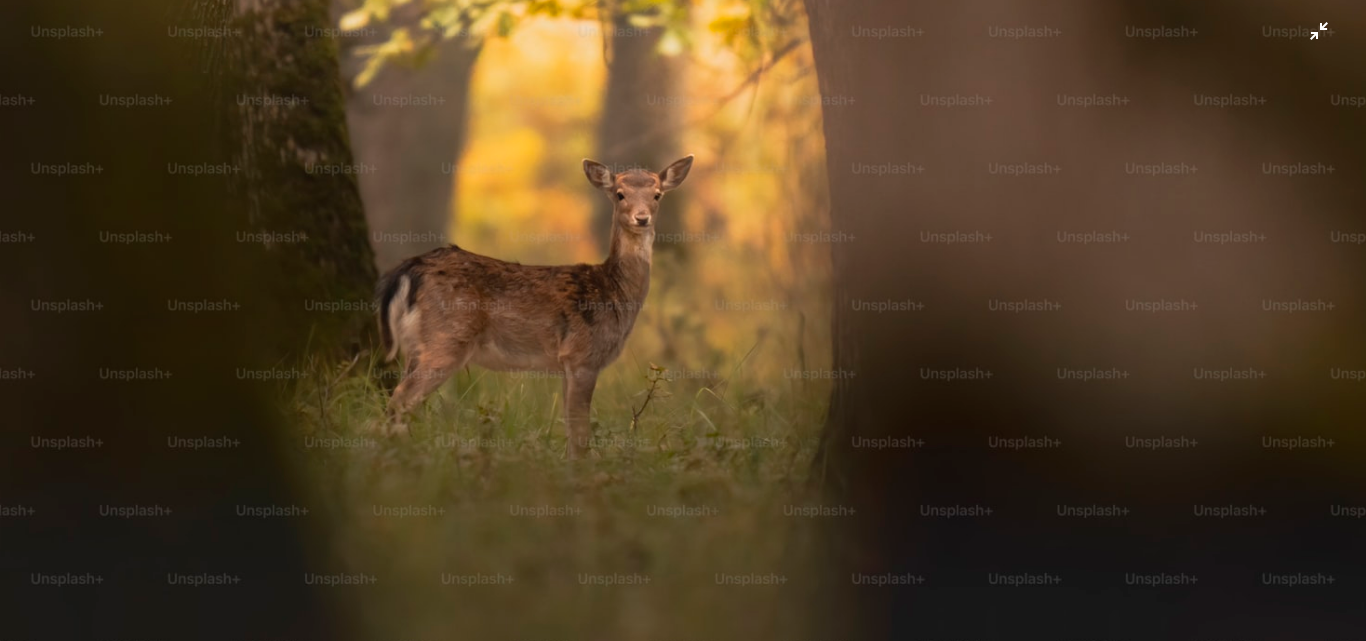 click at bounding box center (683, 328) 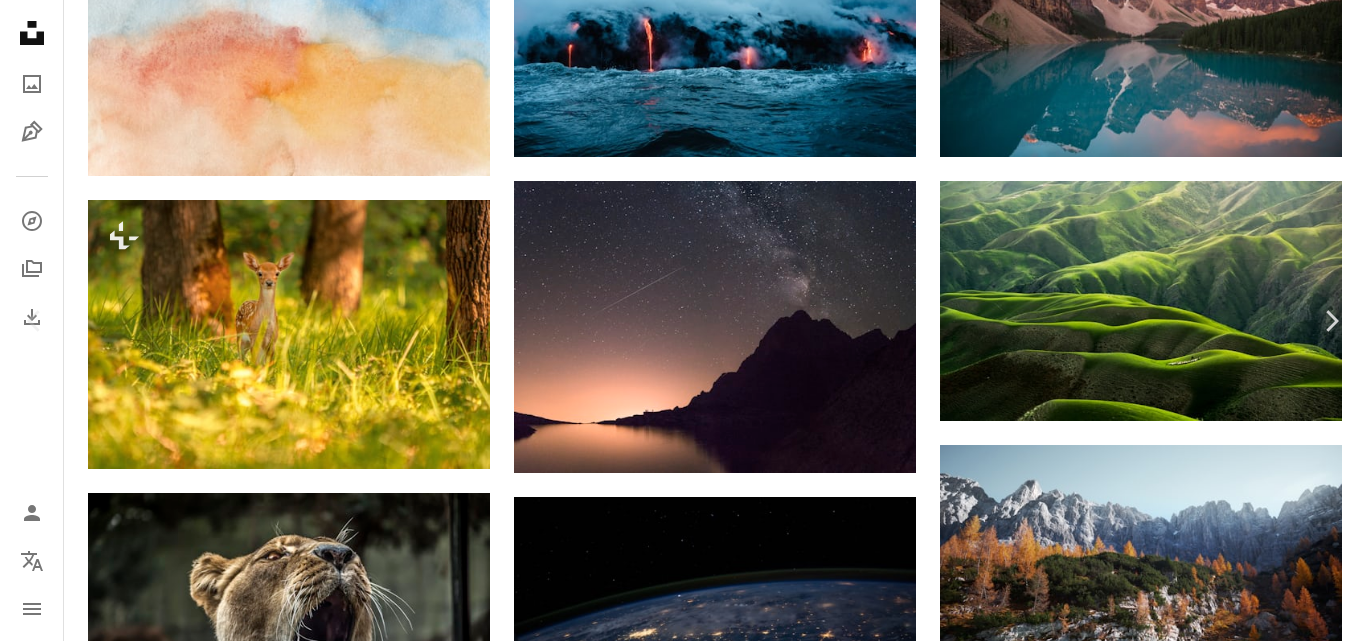 scroll, scrollTop: 1828, scrollLeft: 0, axis: vertical 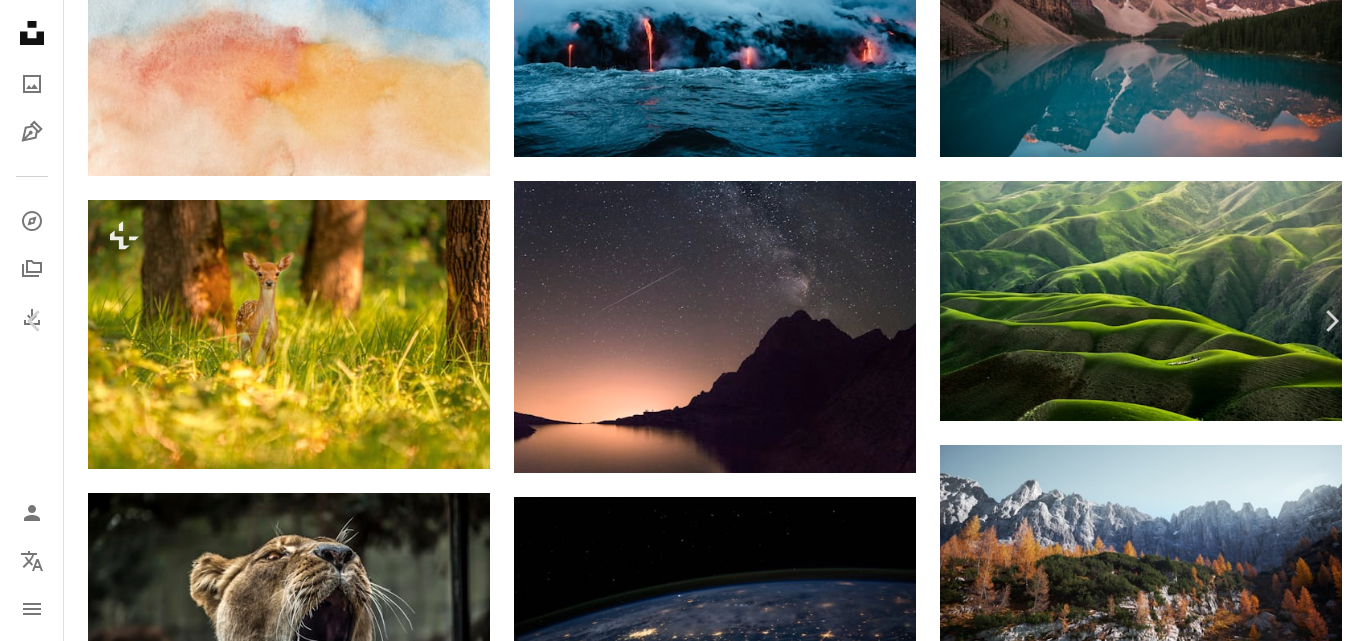 click at bounding box center [676, 7027] 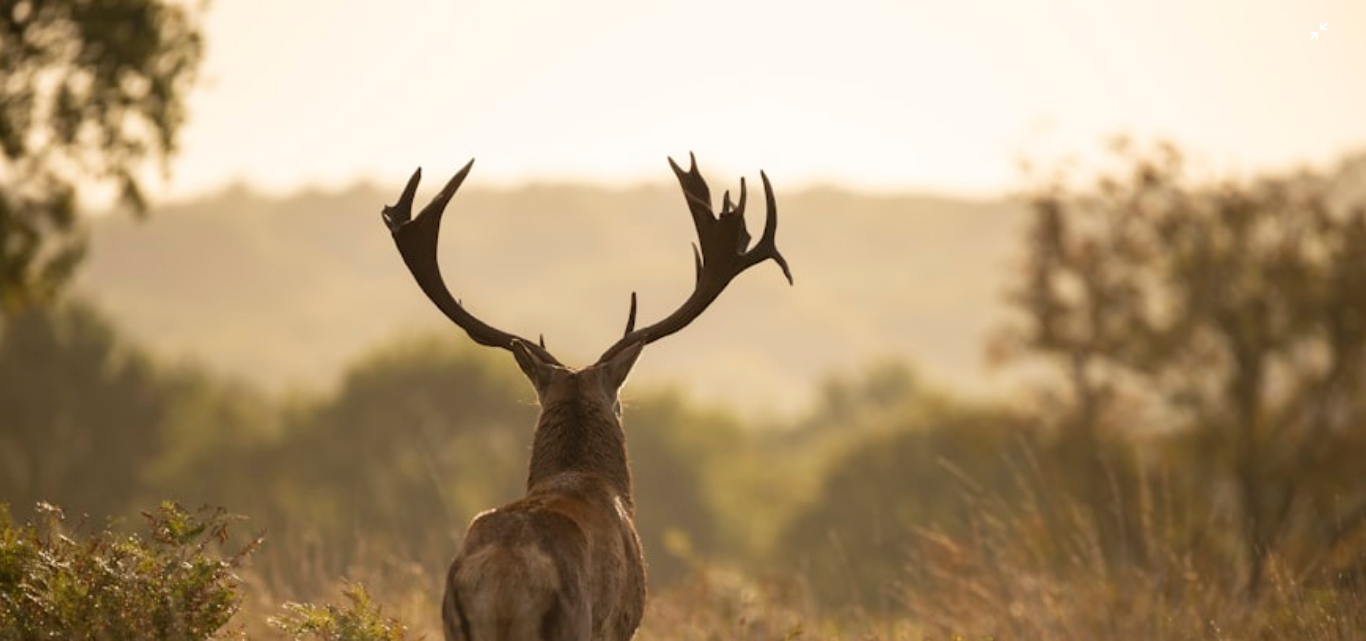 scroll, scrollTop: 127, scrollLeft: 0, axis: vertical 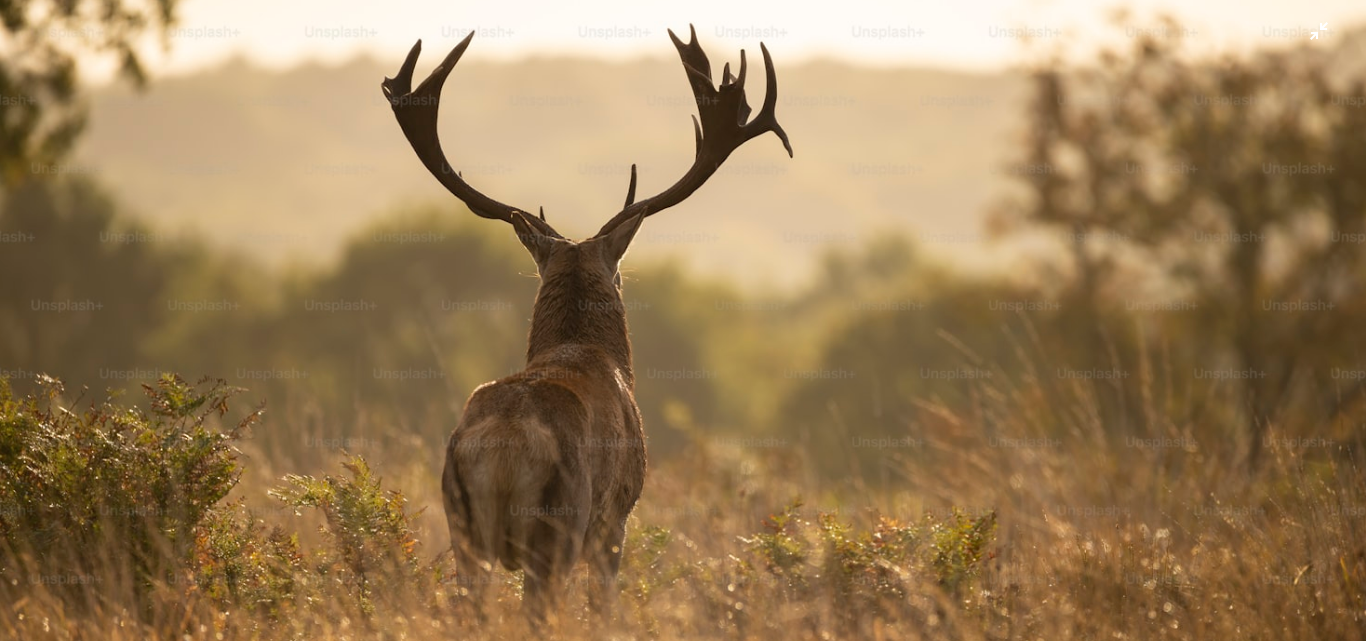 click at bounding box center (683, 328) 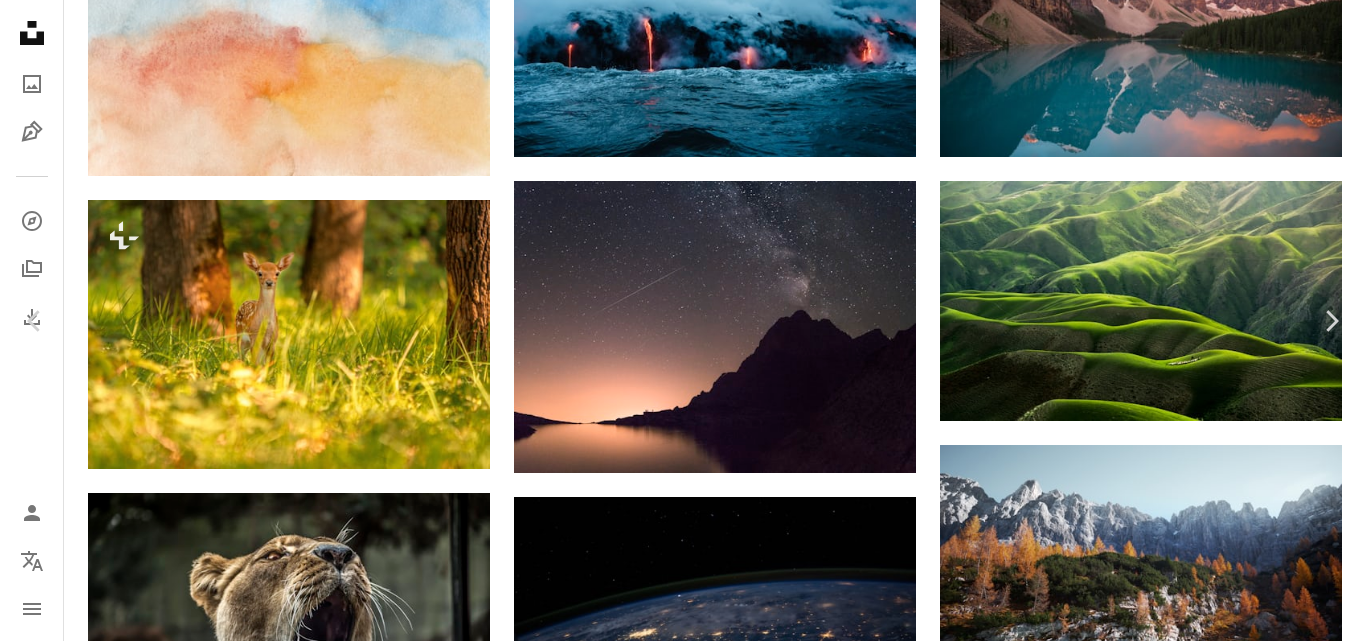 scroll, scrollTop: 1698, scrollLeft: 0, axis: vertical 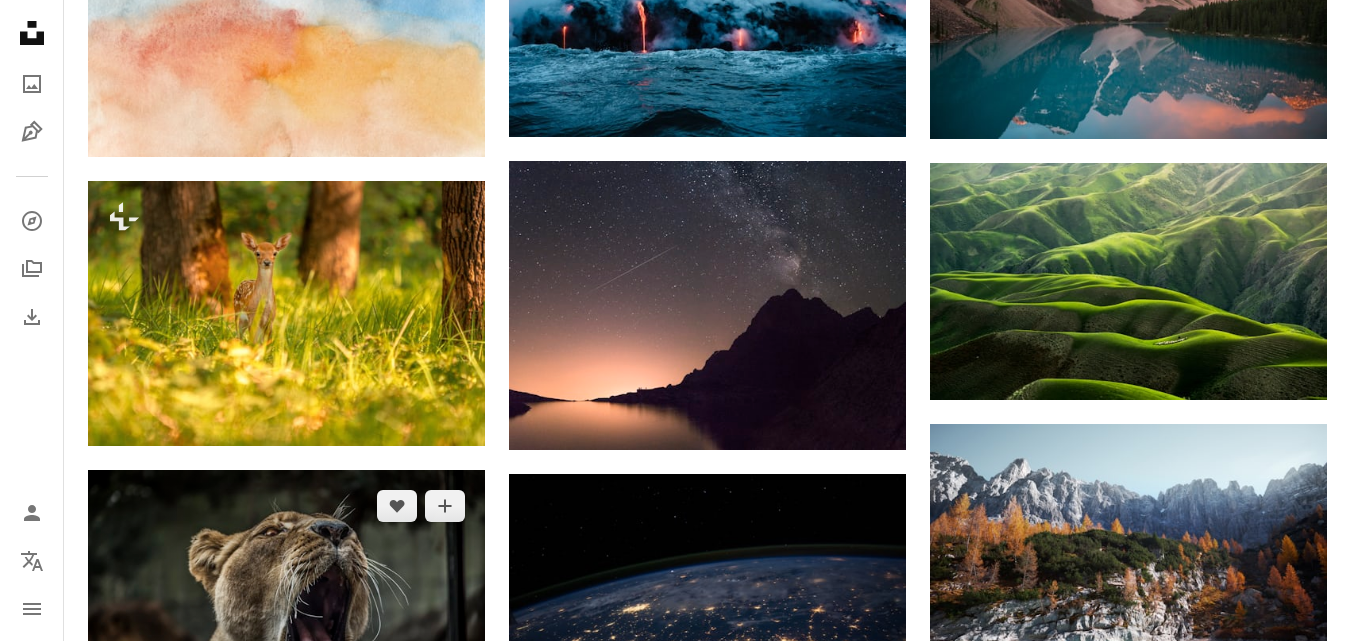 click at bounding box center [286, 602] 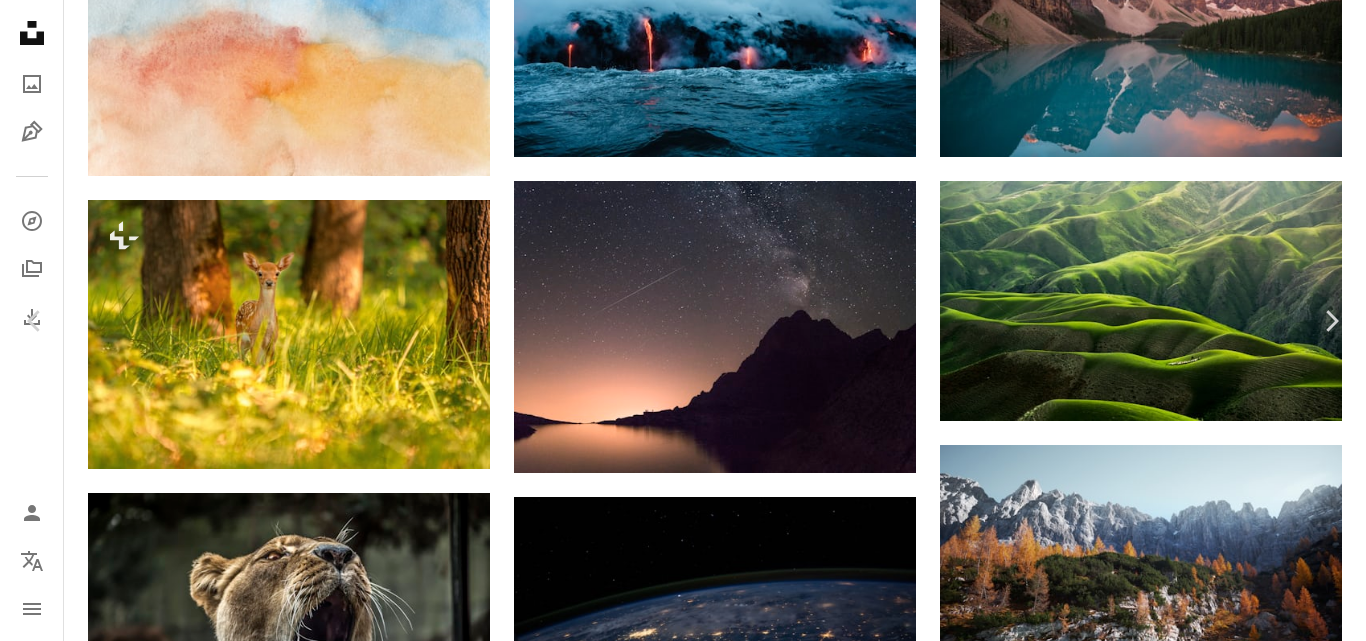 scroll, scrollTop: 2200, scrollLeft: 0, axis: vertical 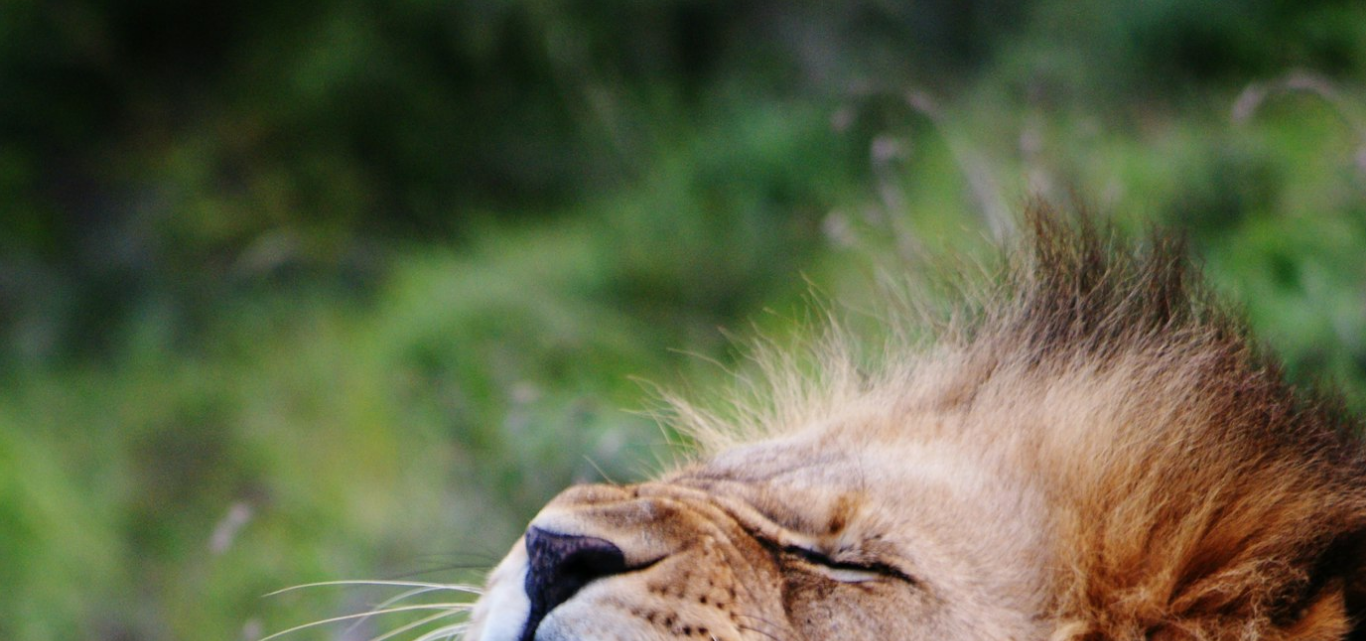 click at bounding box center (683, 1020) 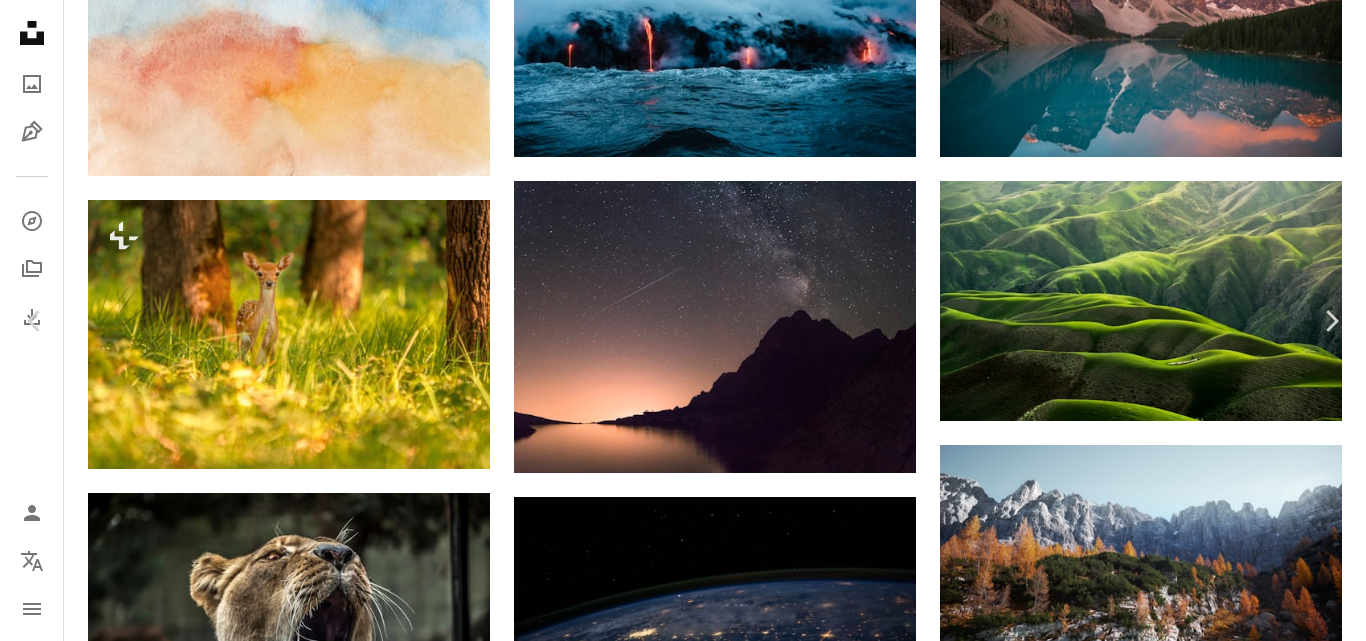 click at bounding box center [675, 6999] 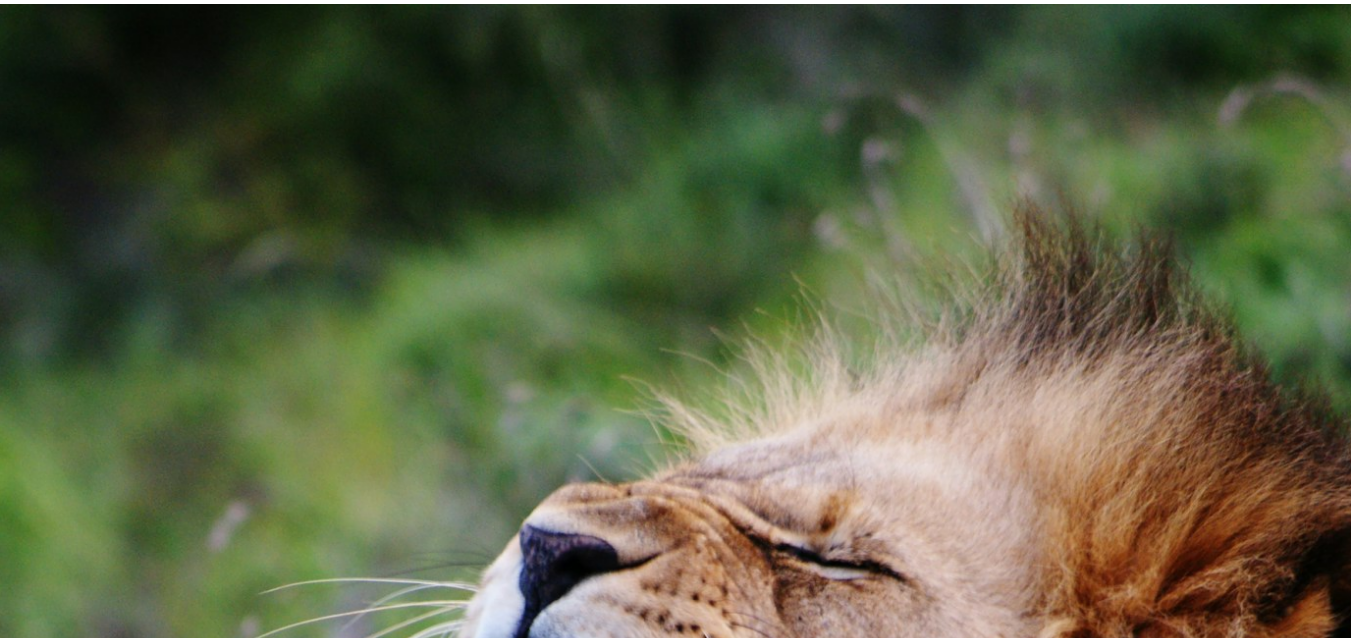 scroll, scrollTop: 679, scrollLeft: 0, axis: vertical 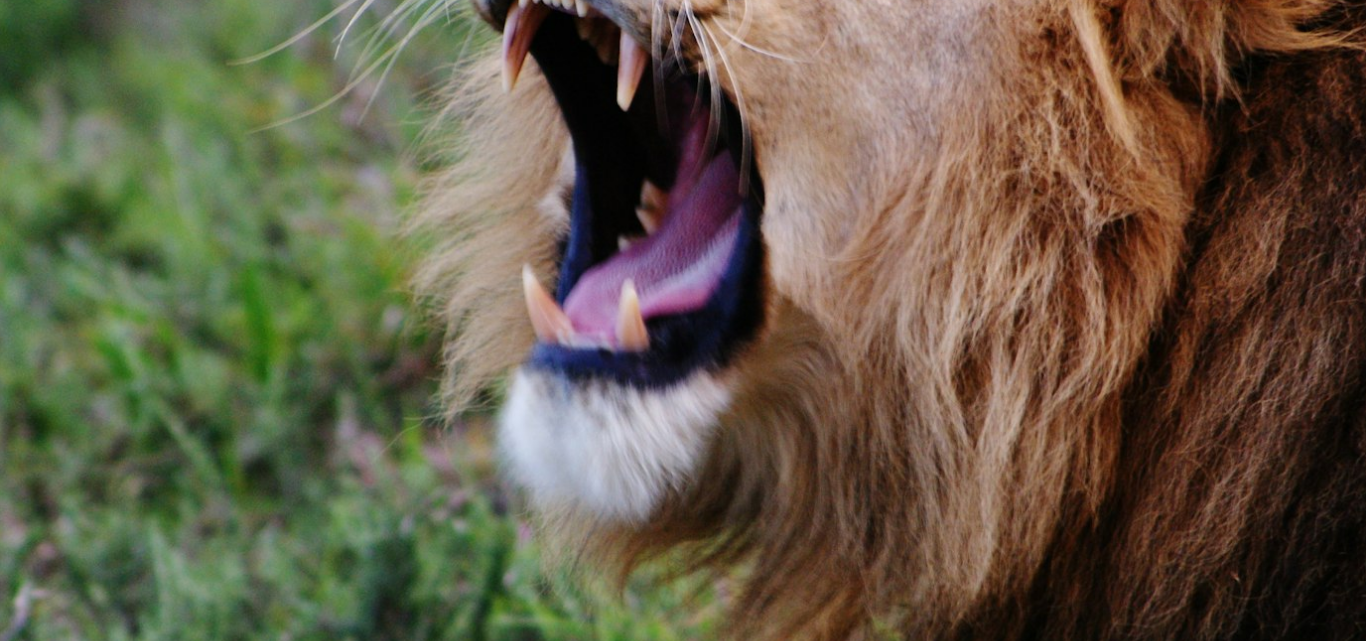 click at bounding box center (683, 341) 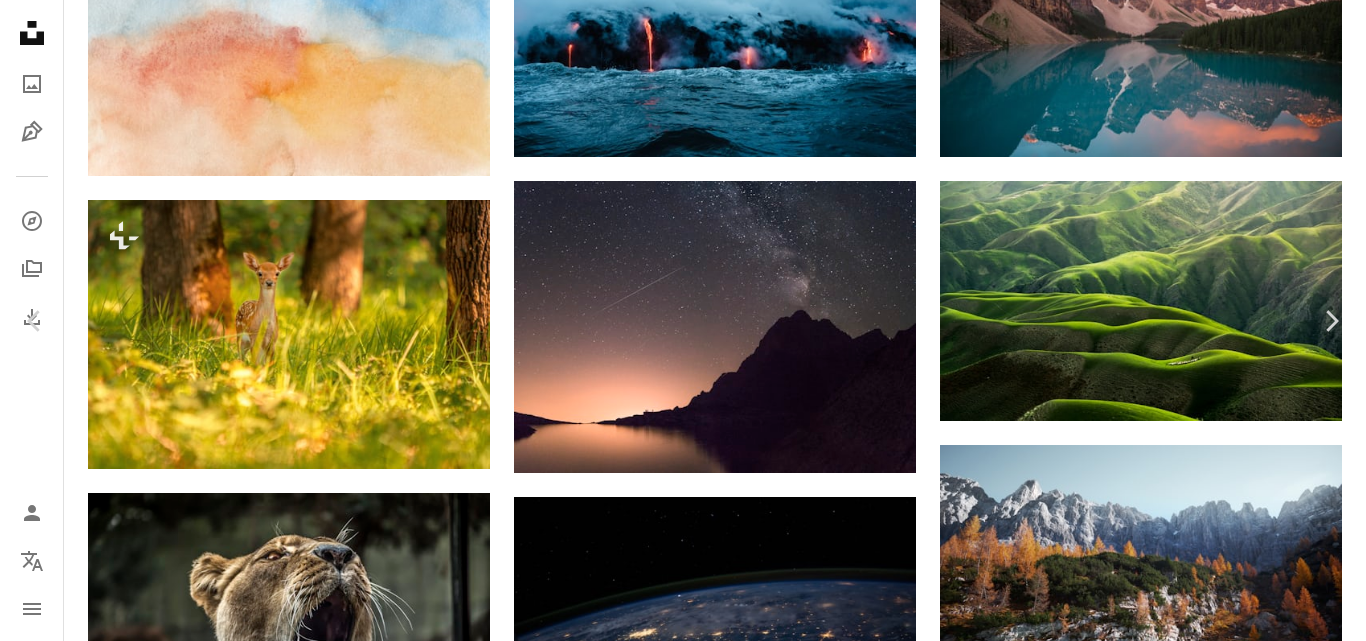 click on "An X shape" at bounding box center [20, 20] 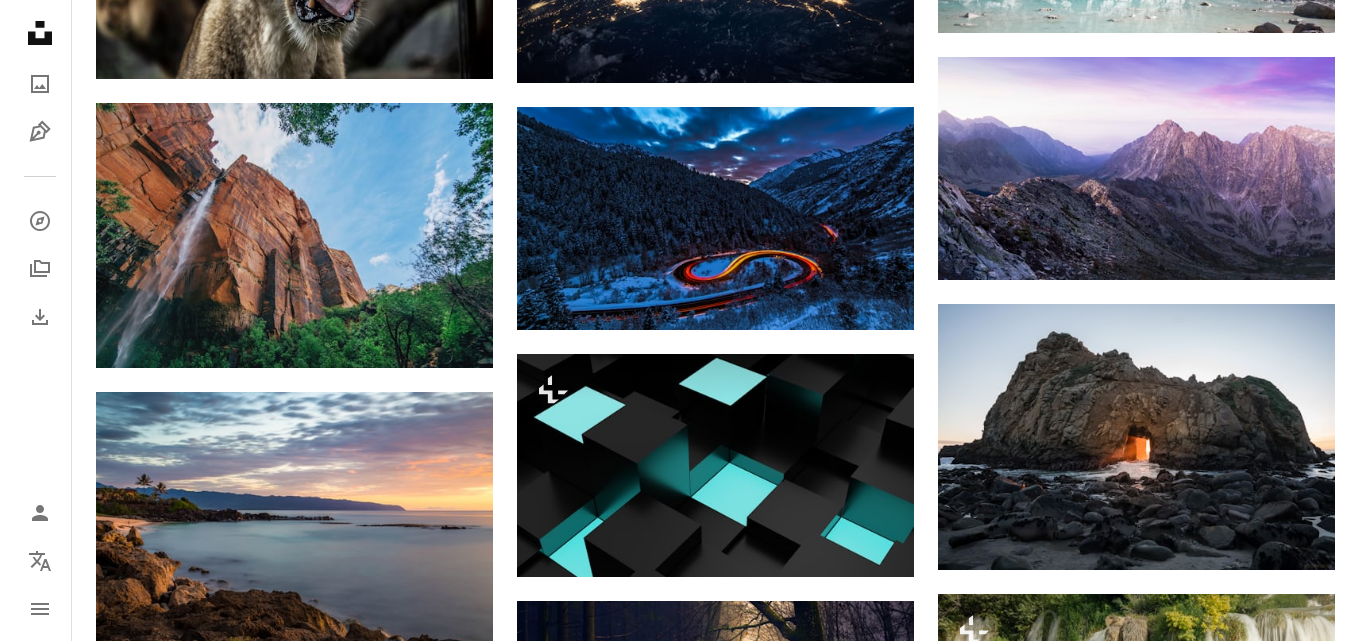 scroll, scrollTop: 2200, scrollLeft: 0, axis: vertical 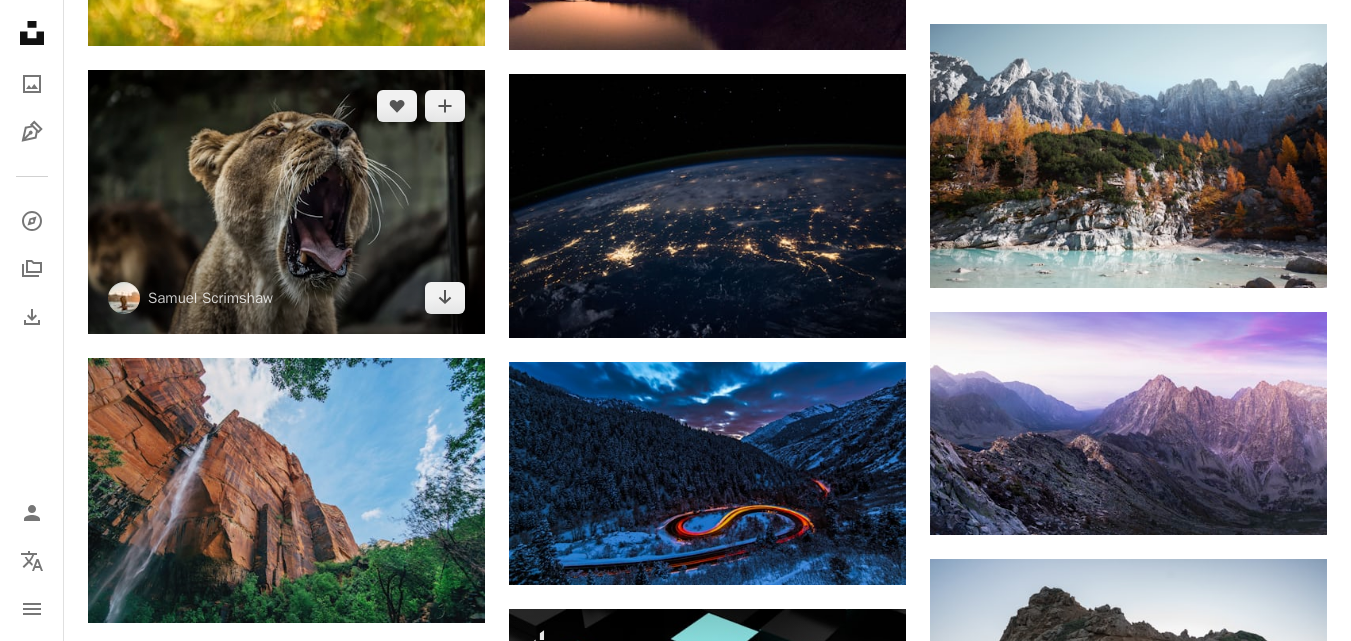 click at bounding box center (286, 202) 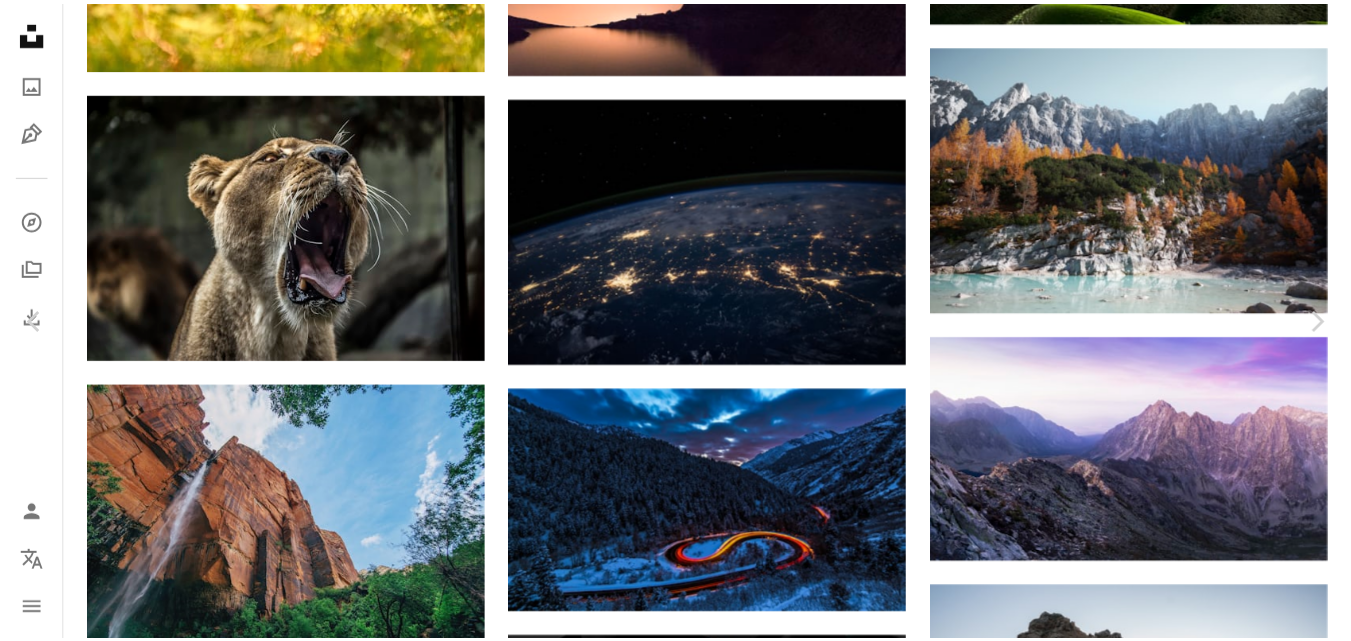scroll, scrollTop: 12475, scrollLeft: 0, axis: vertical 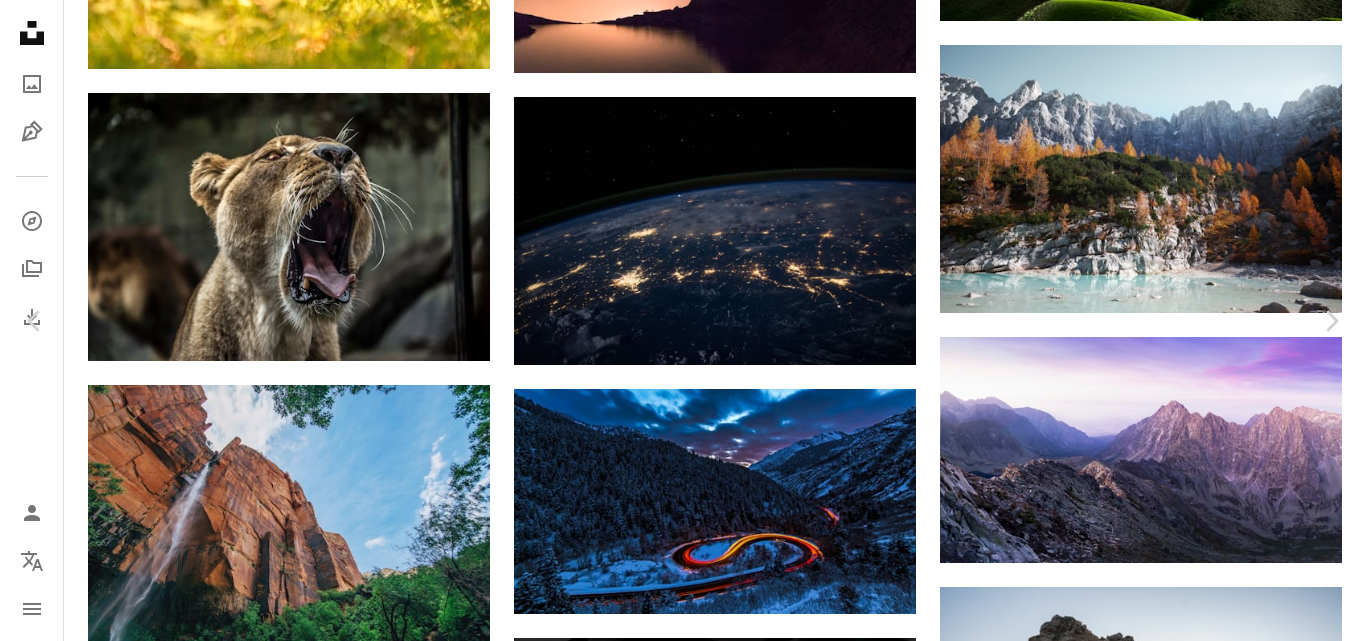 click on "An X shape" at bounding box center (20, 20) 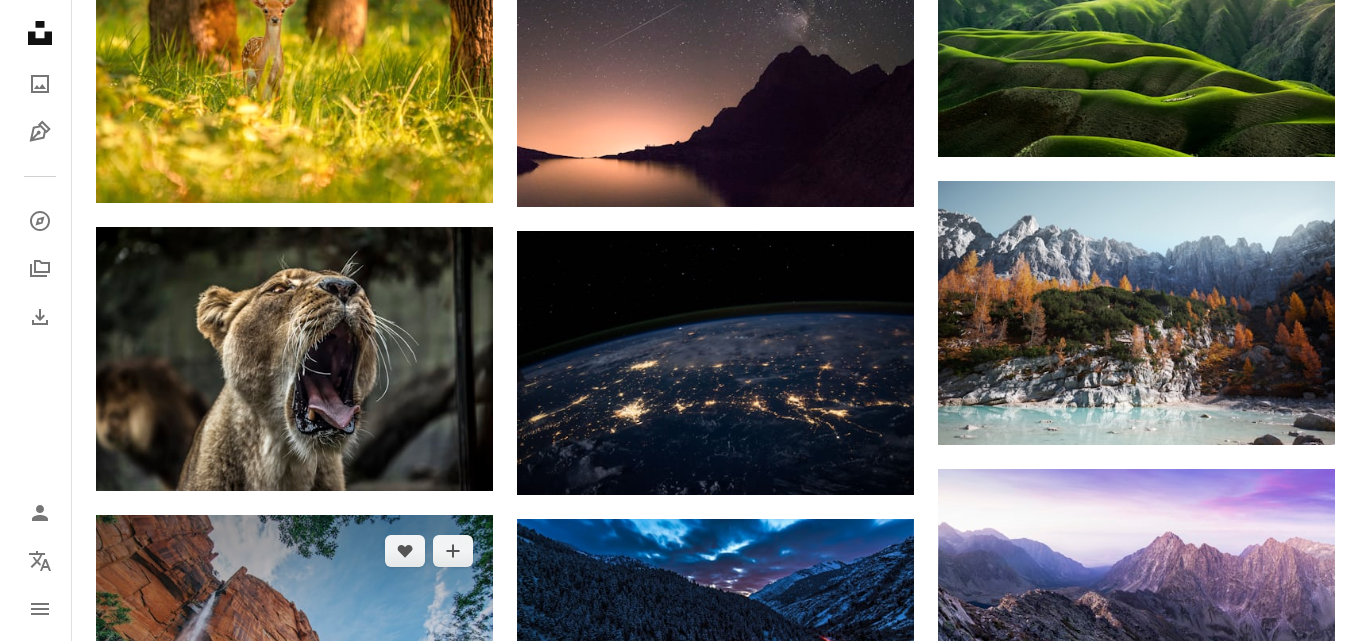 scroll, scrollTop: 1800, scrollLeft: 0, axis: vertical 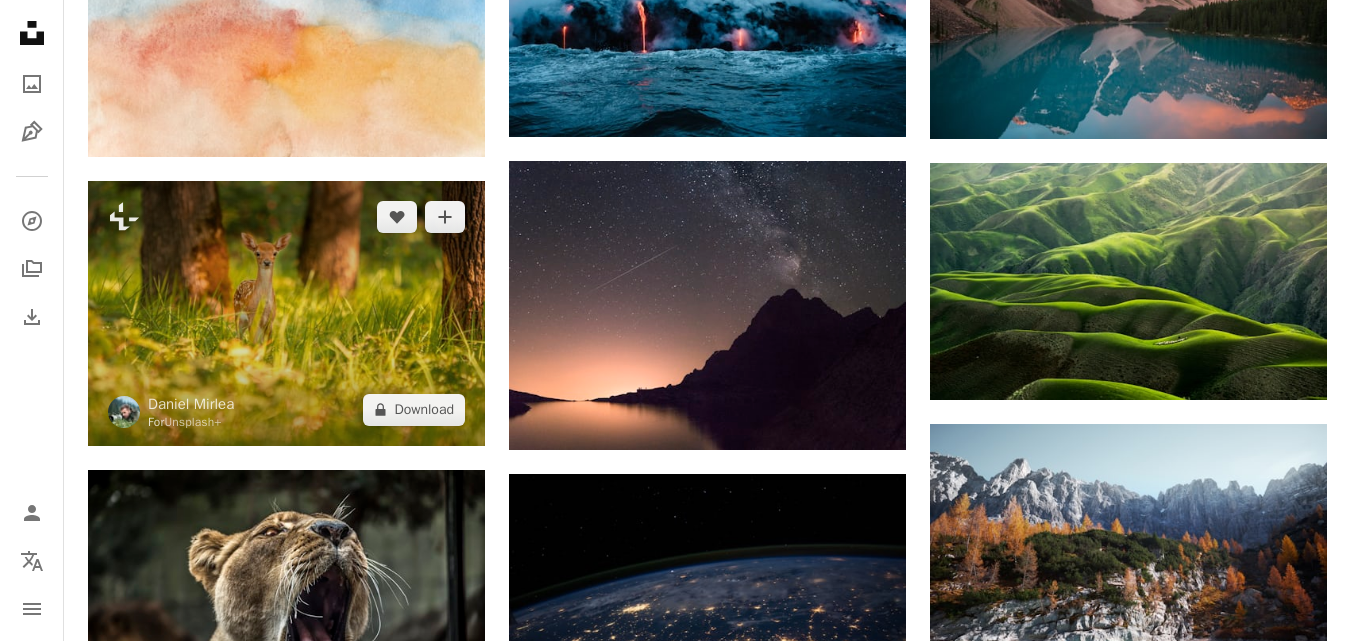 click at bounding box center (286, 313) 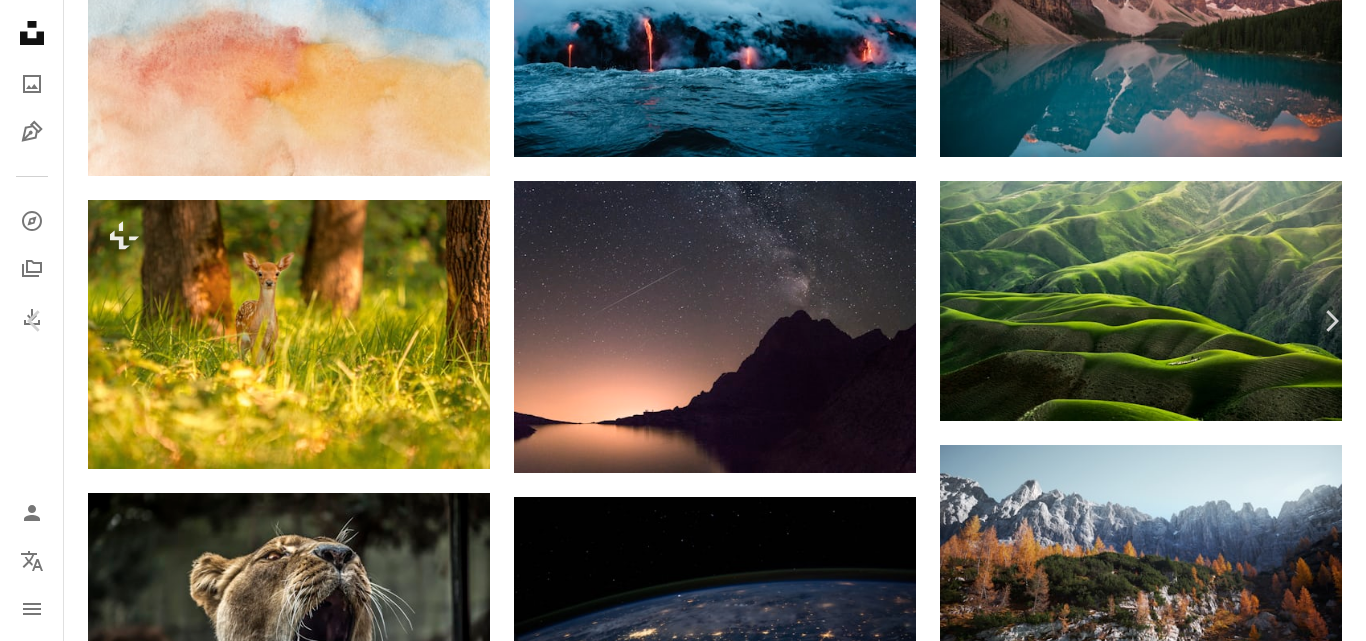 scroll, scrollTop: 1700, scrollLeft: 0, axis: vertical 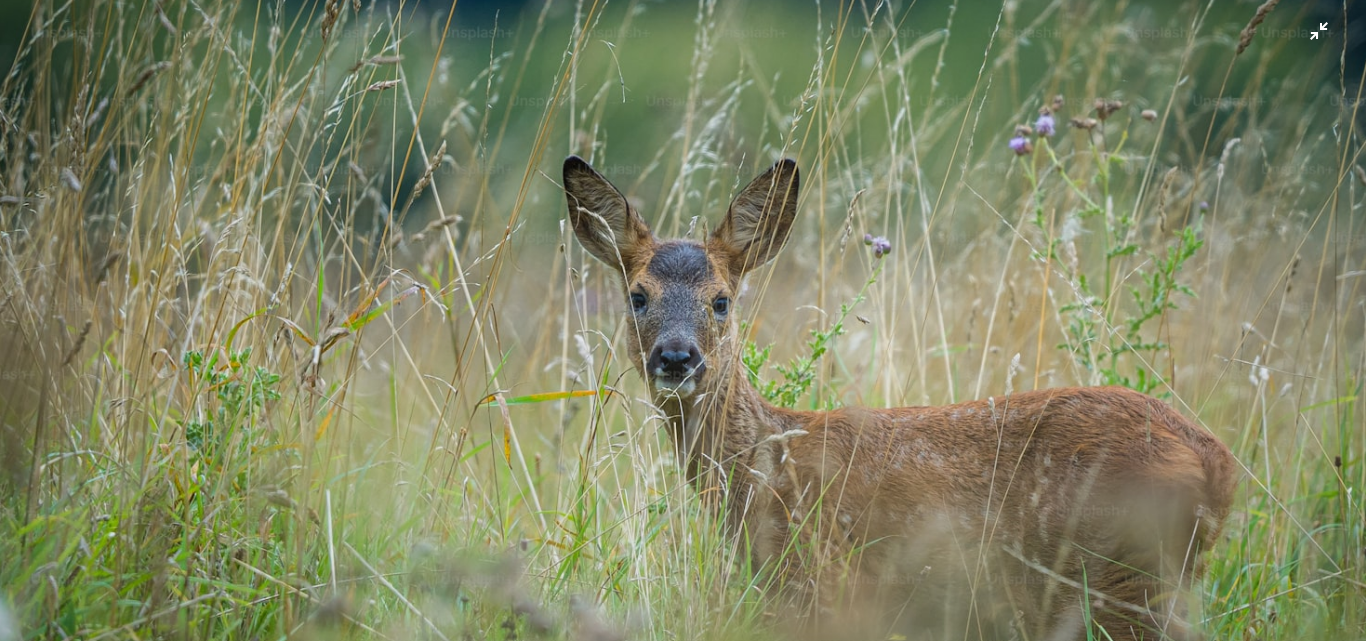 click at bounding box center [683, 329] 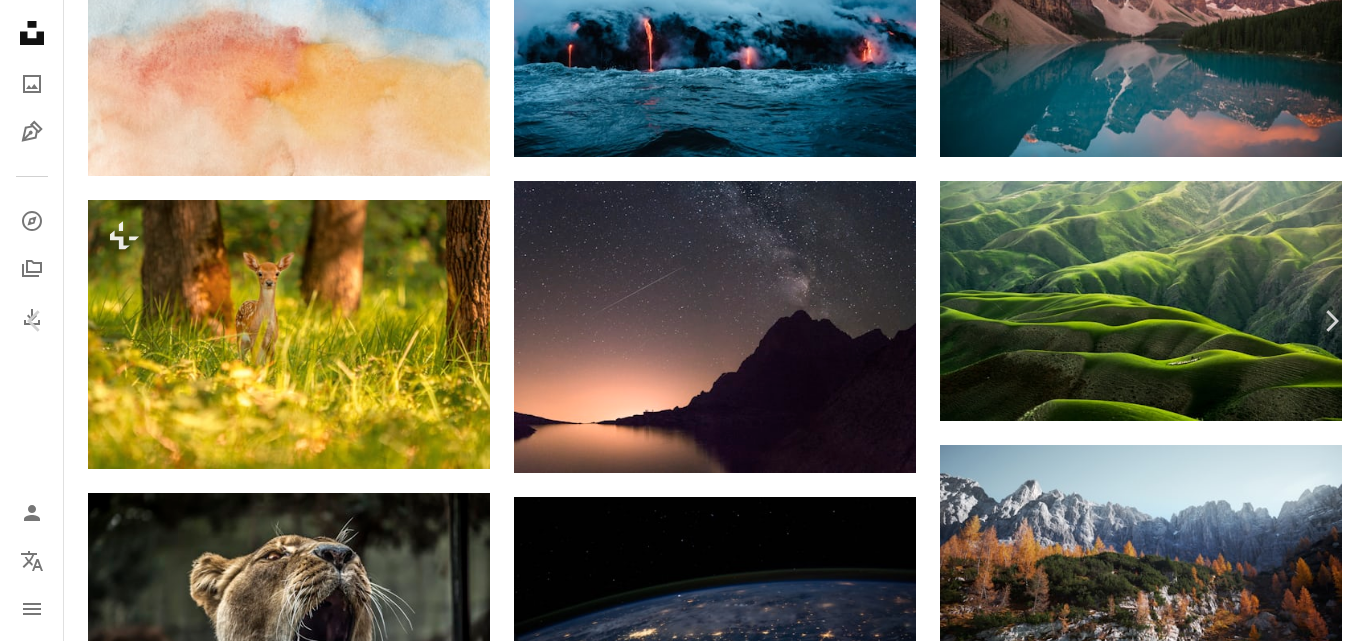 scroll, scrollTop: 1200, scrollLeft: 0, axis: vertical 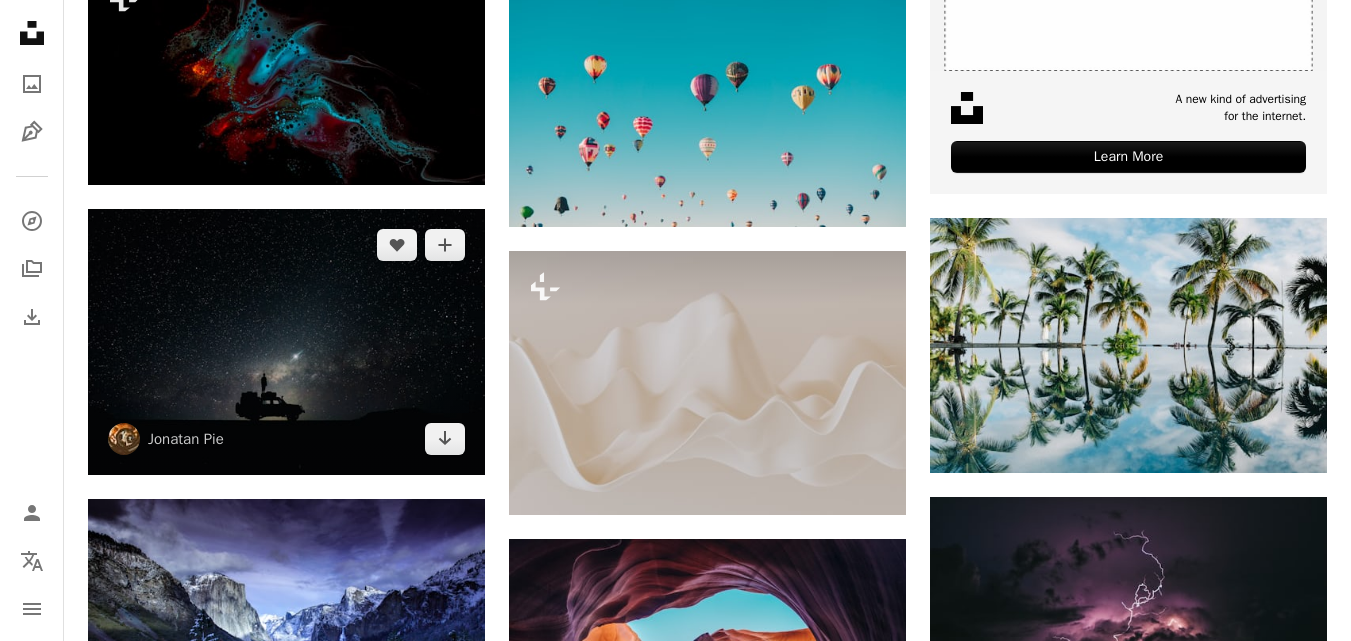click at bounding box center [286, 341] 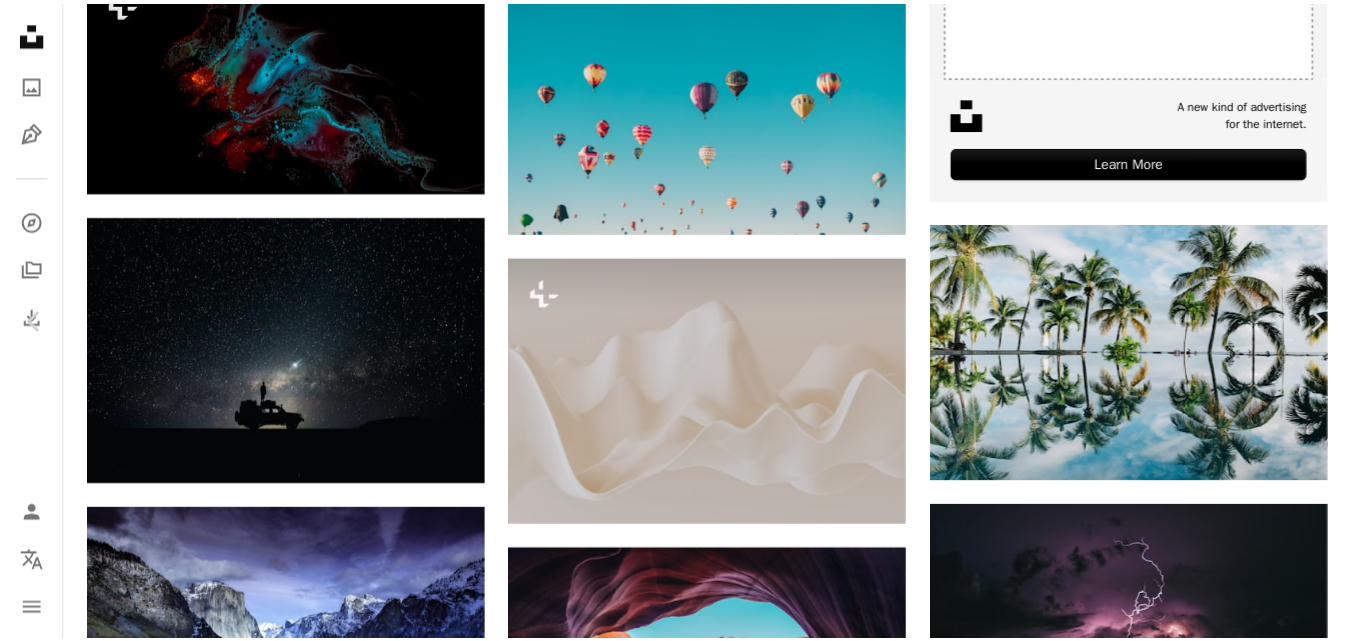 scroll, scrollTop: 10100, scrollLeft: 0, axis: vertical 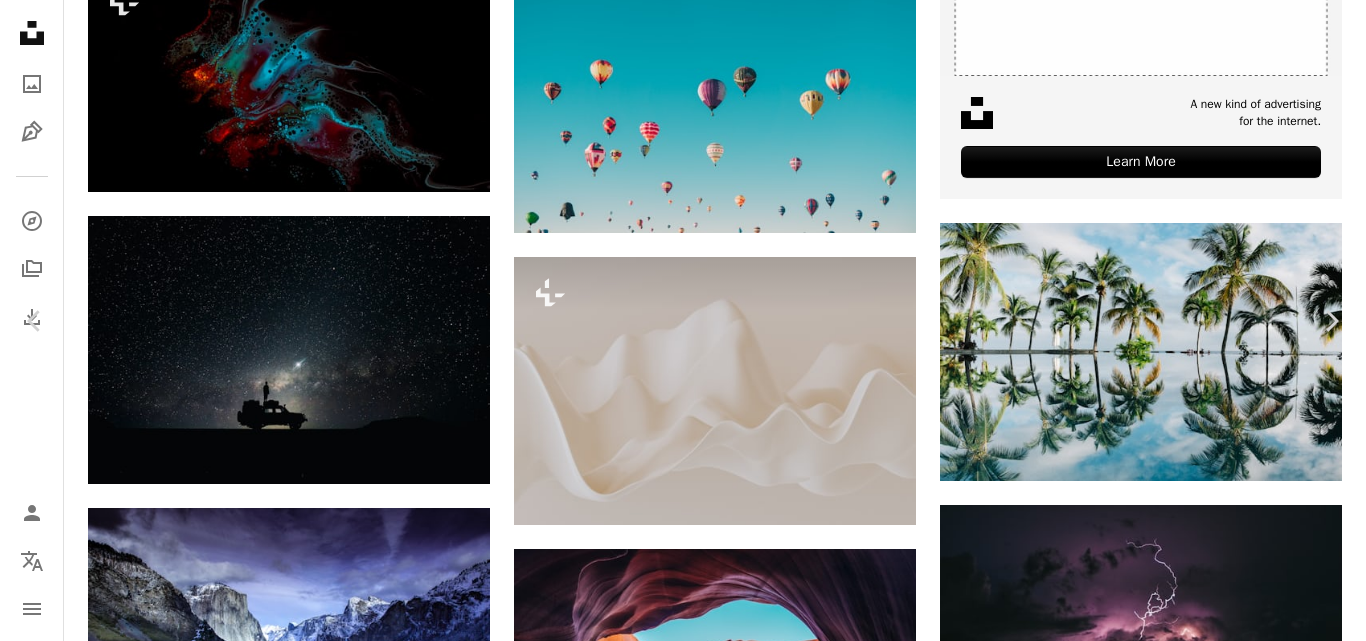 click on "An X shape" at bounding box center [20, 20] 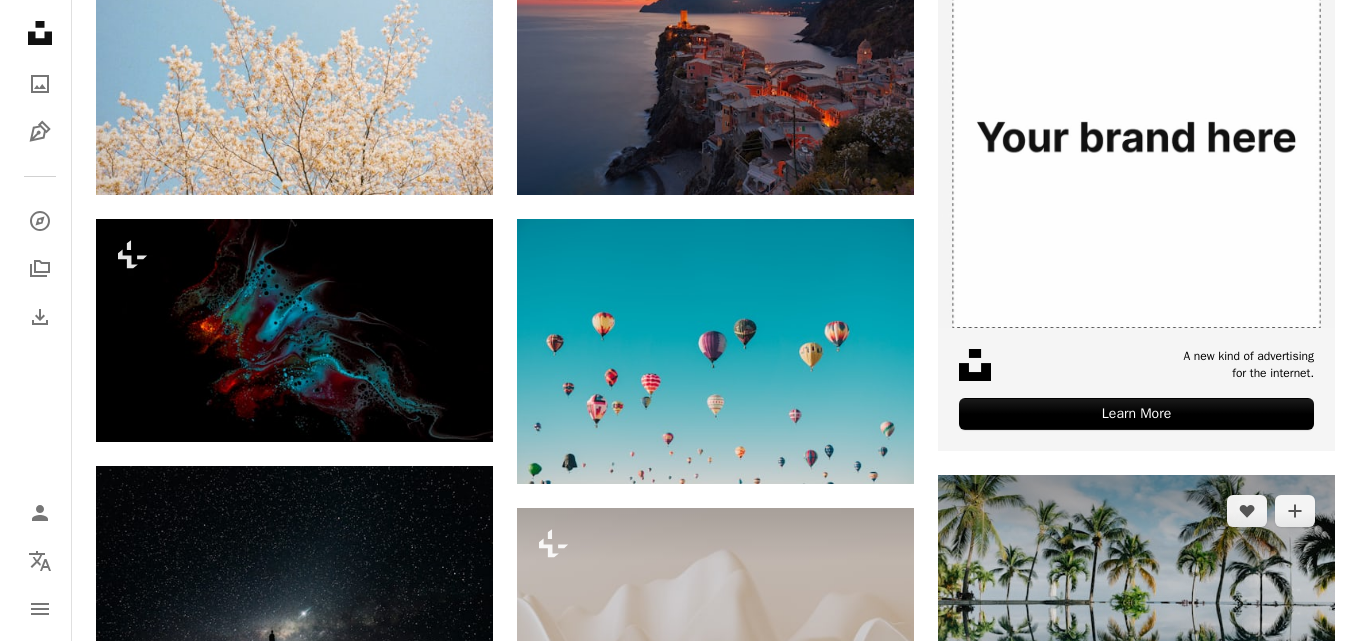 scroll, scrollTop: 300, scrollLeft: 0, axis: vertical 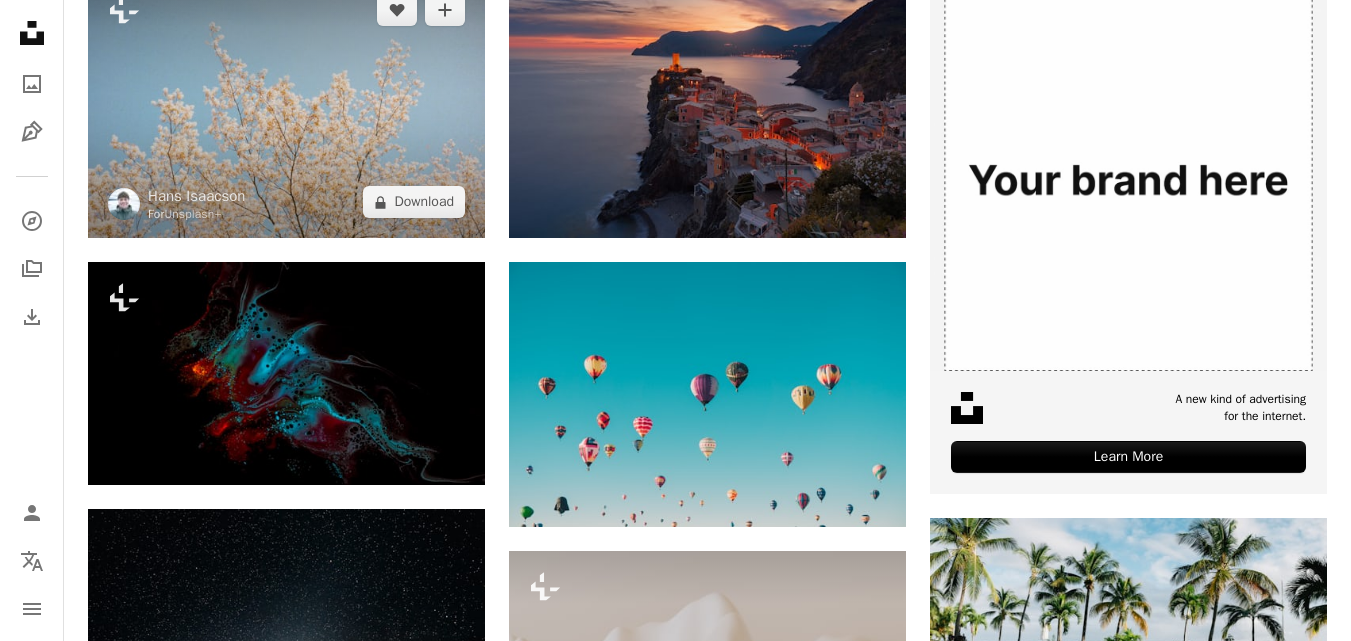 click at bounding box center [286, 106] 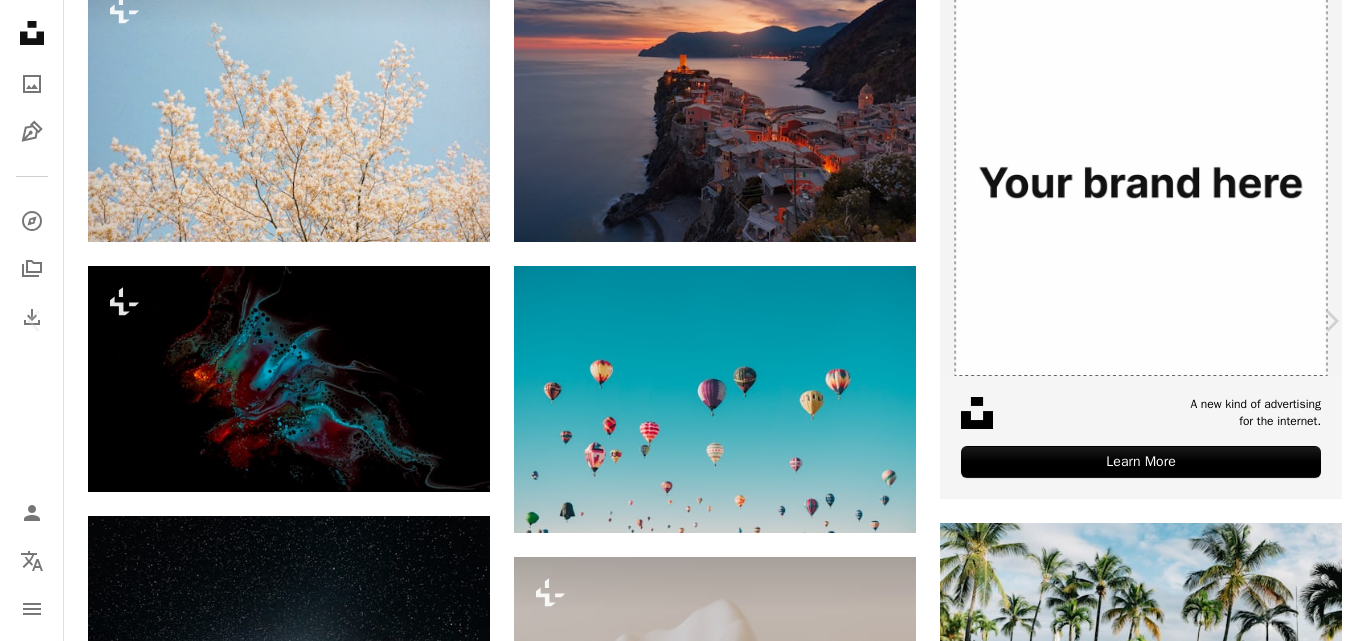 scroll, scrollTop: 3162, scrollLeft: 0, axis: vertical 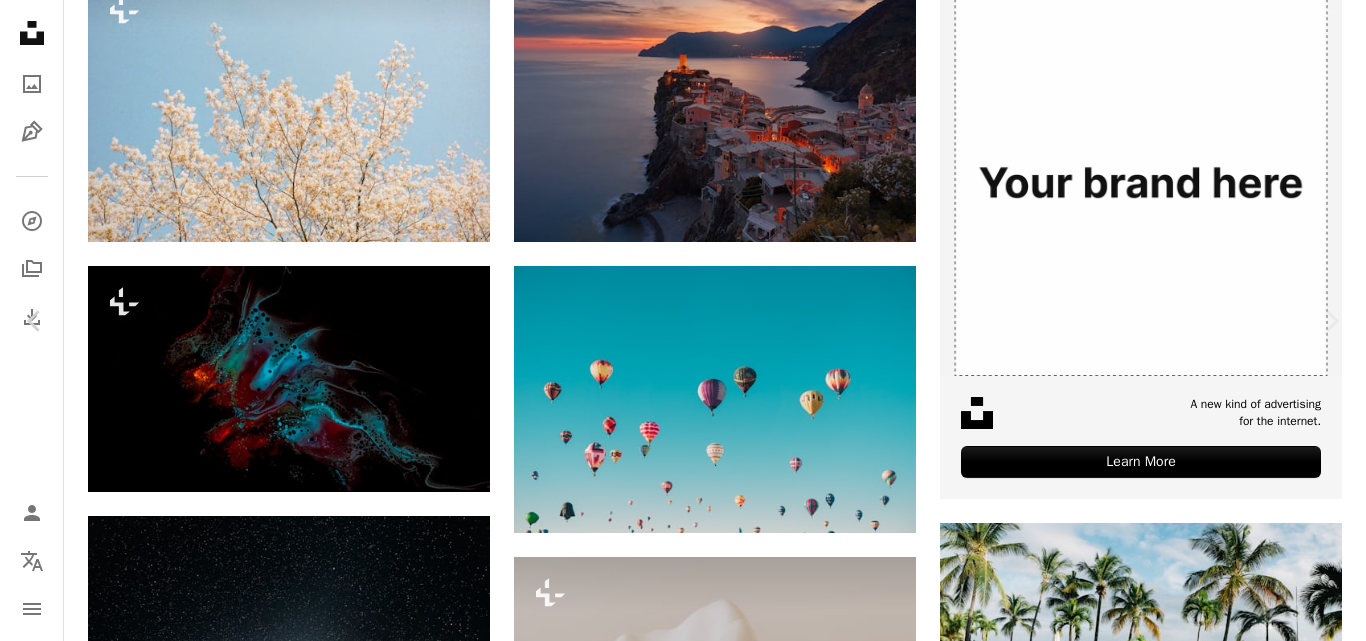 click at bounding box center (676, 8527) 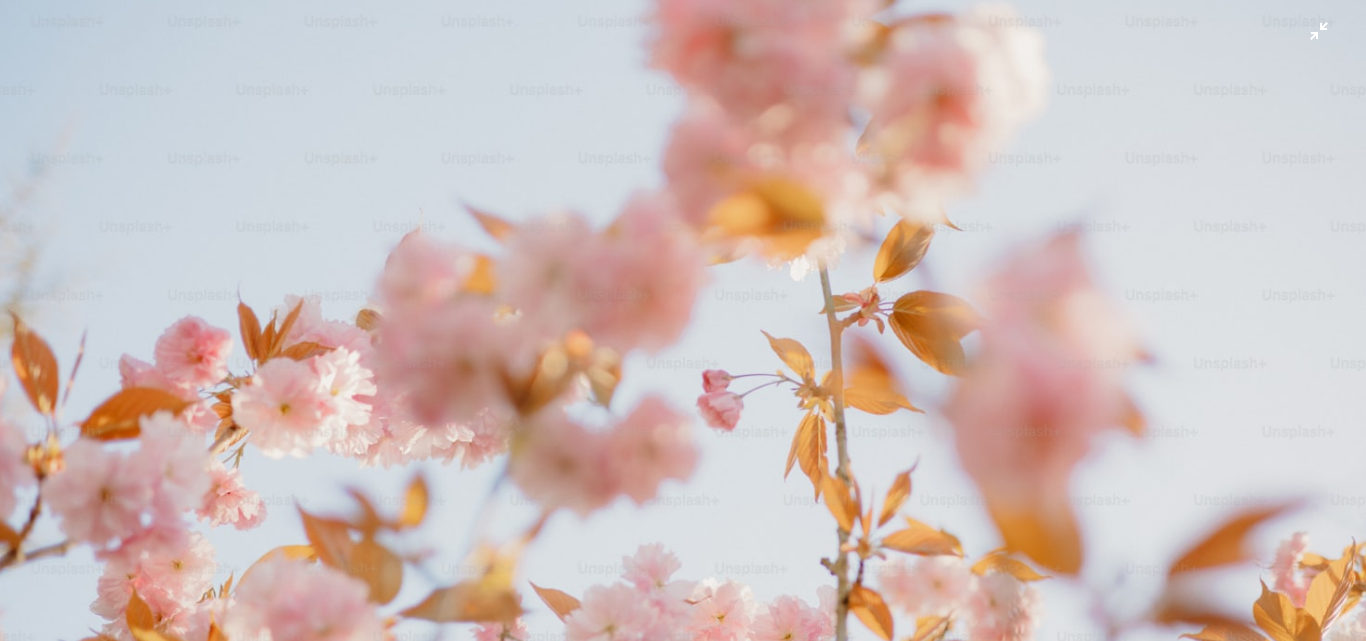 scroll, scrollTop: 126, scrollLeft: 0, axis: vertical 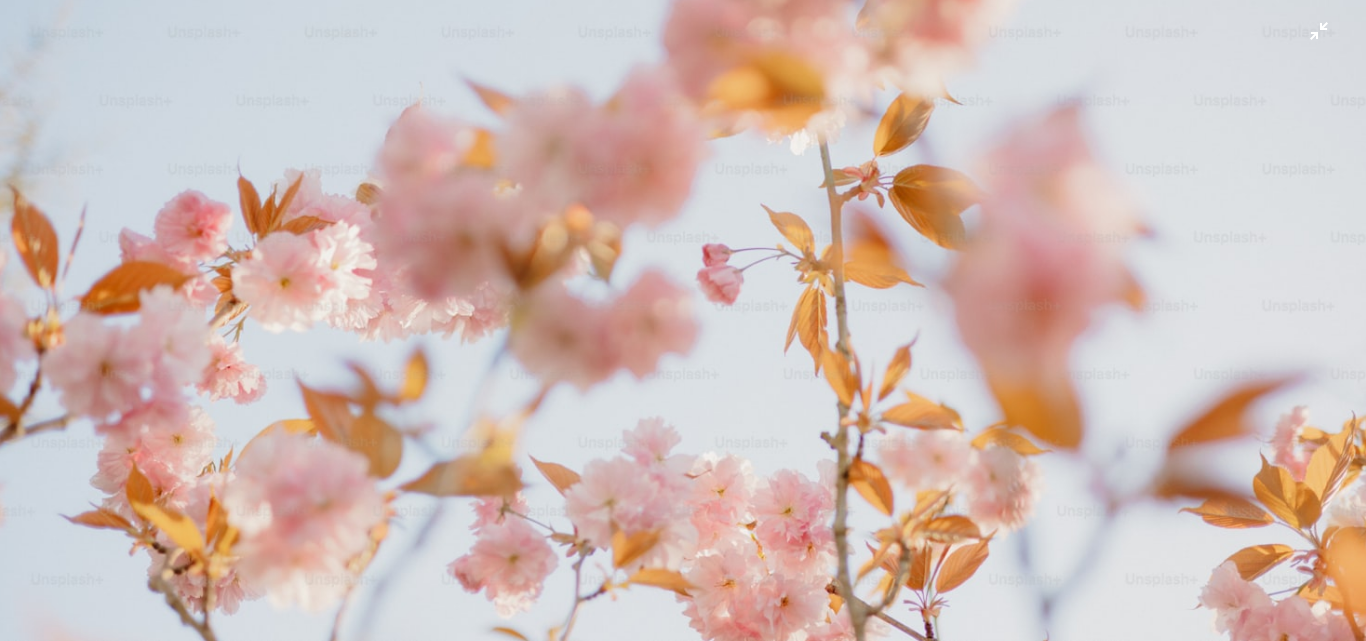 click at bounding box center [683, 329] 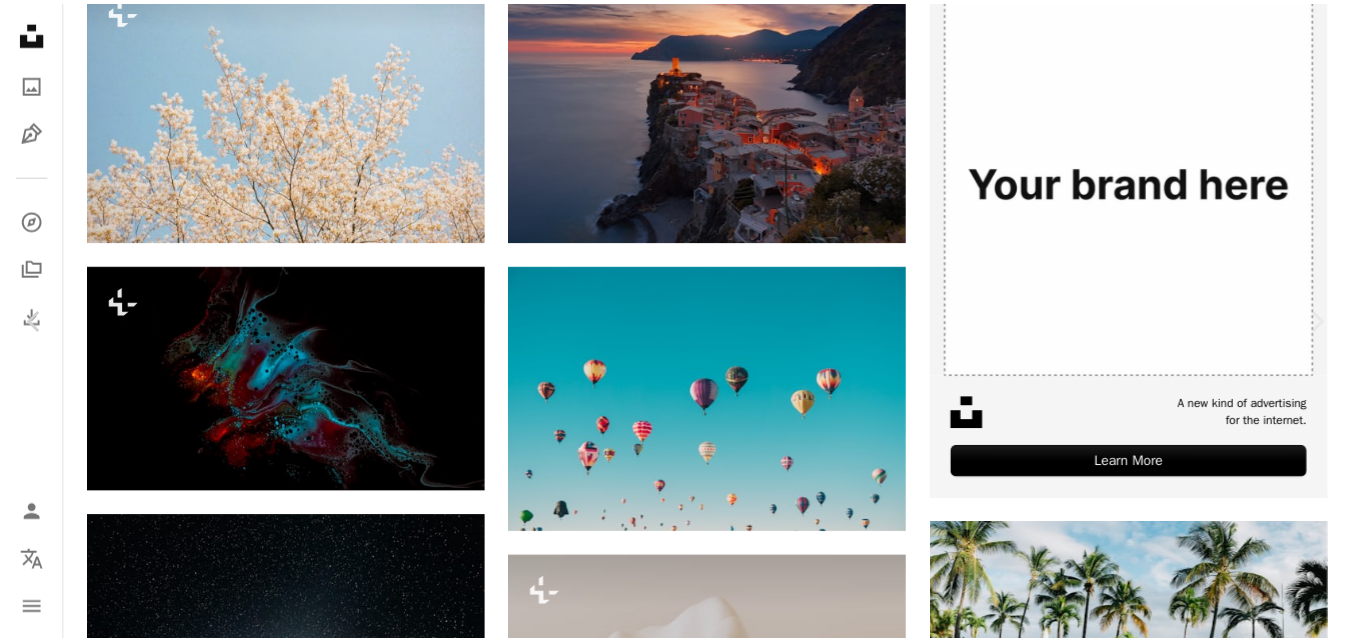 scroll, scrollTop: 27, scrollLeft: 0, axis: vertical 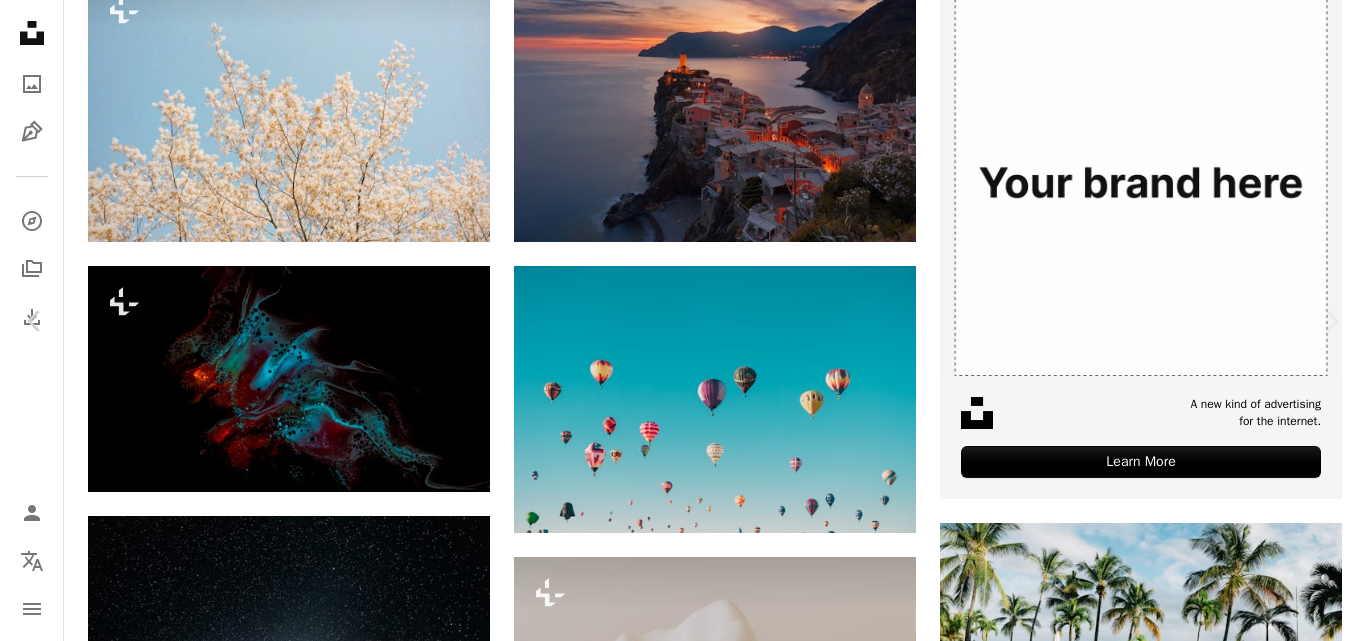click on "An X shape" at bounding box center [20, 20] 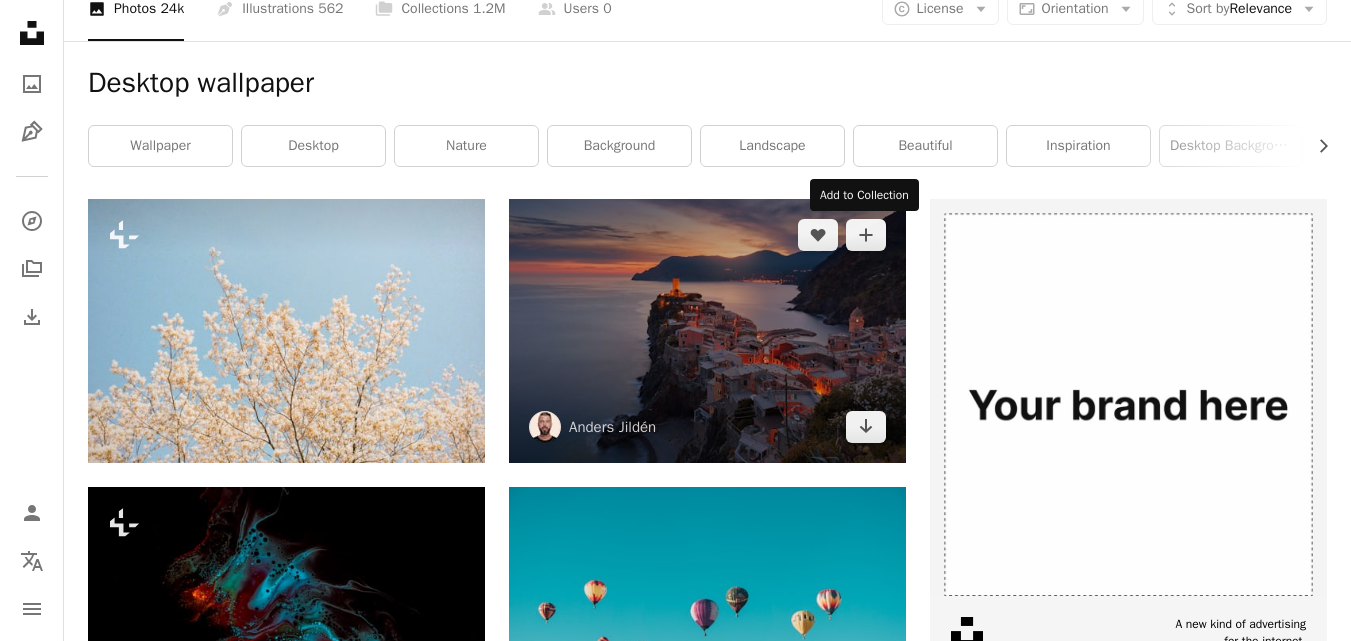 scroll, scrollTop: 0, scrollLeft: 0, axis: both 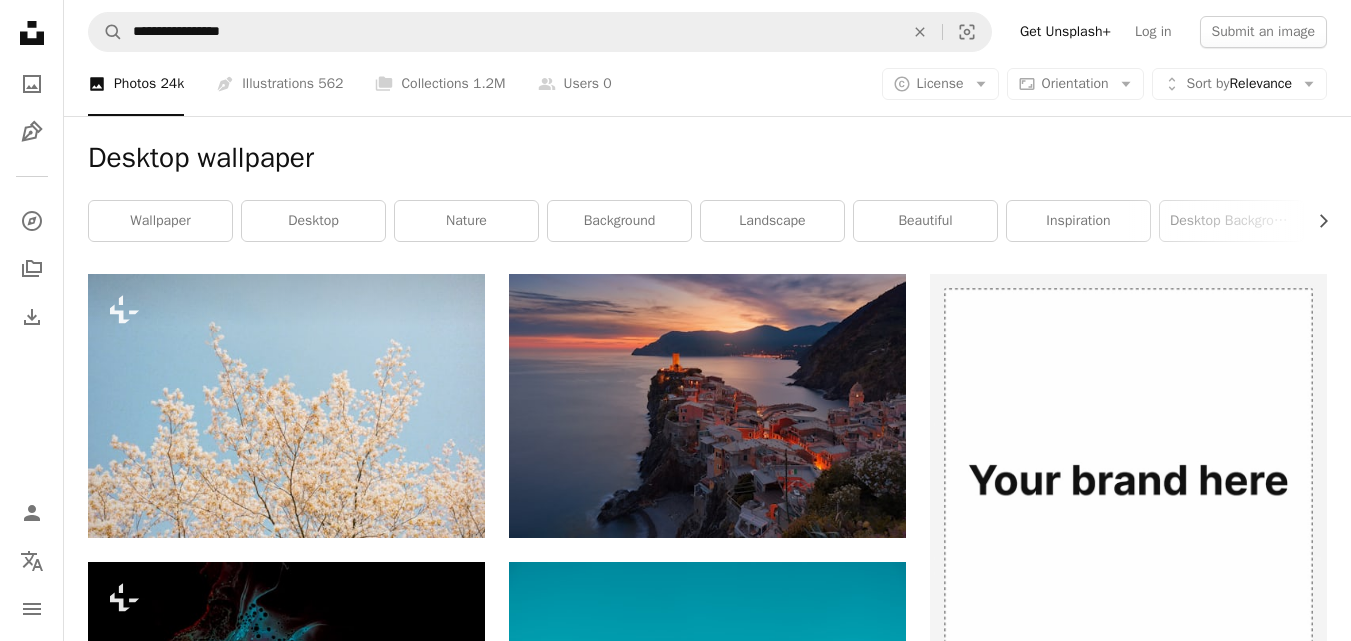 click on "desktop" at bounding box center (313, 221) 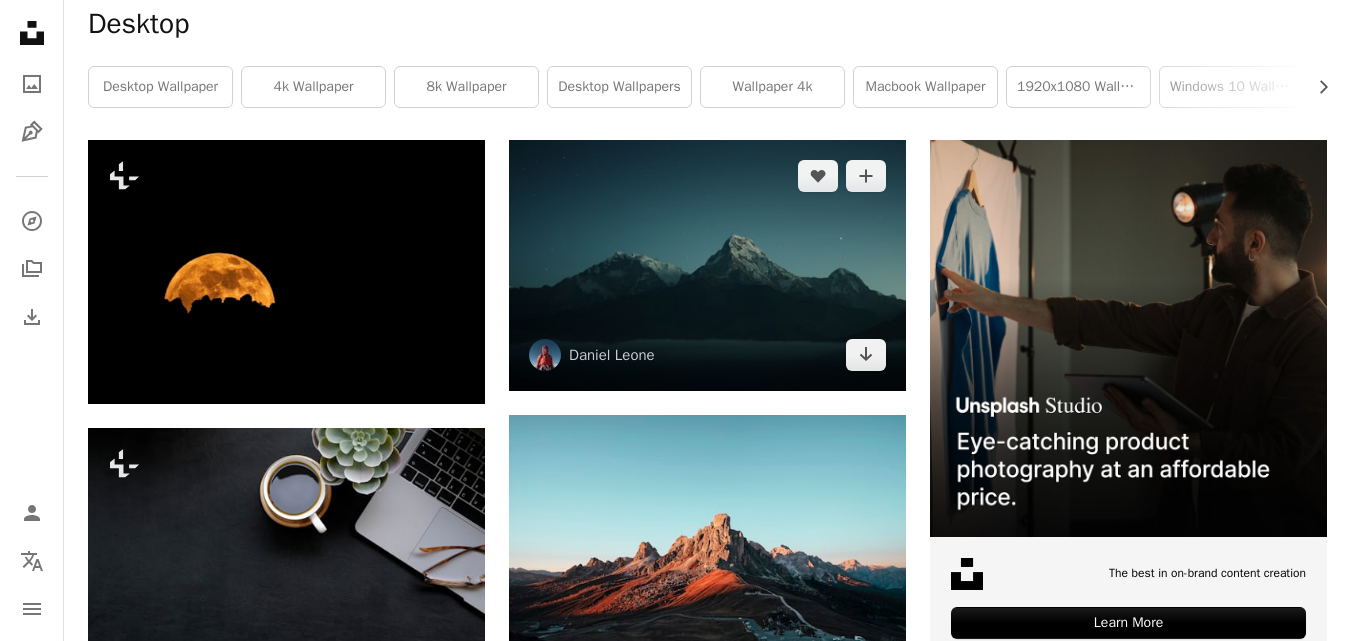 scroll, scrollTop: 0, scrollLeft: 0, axis: both 